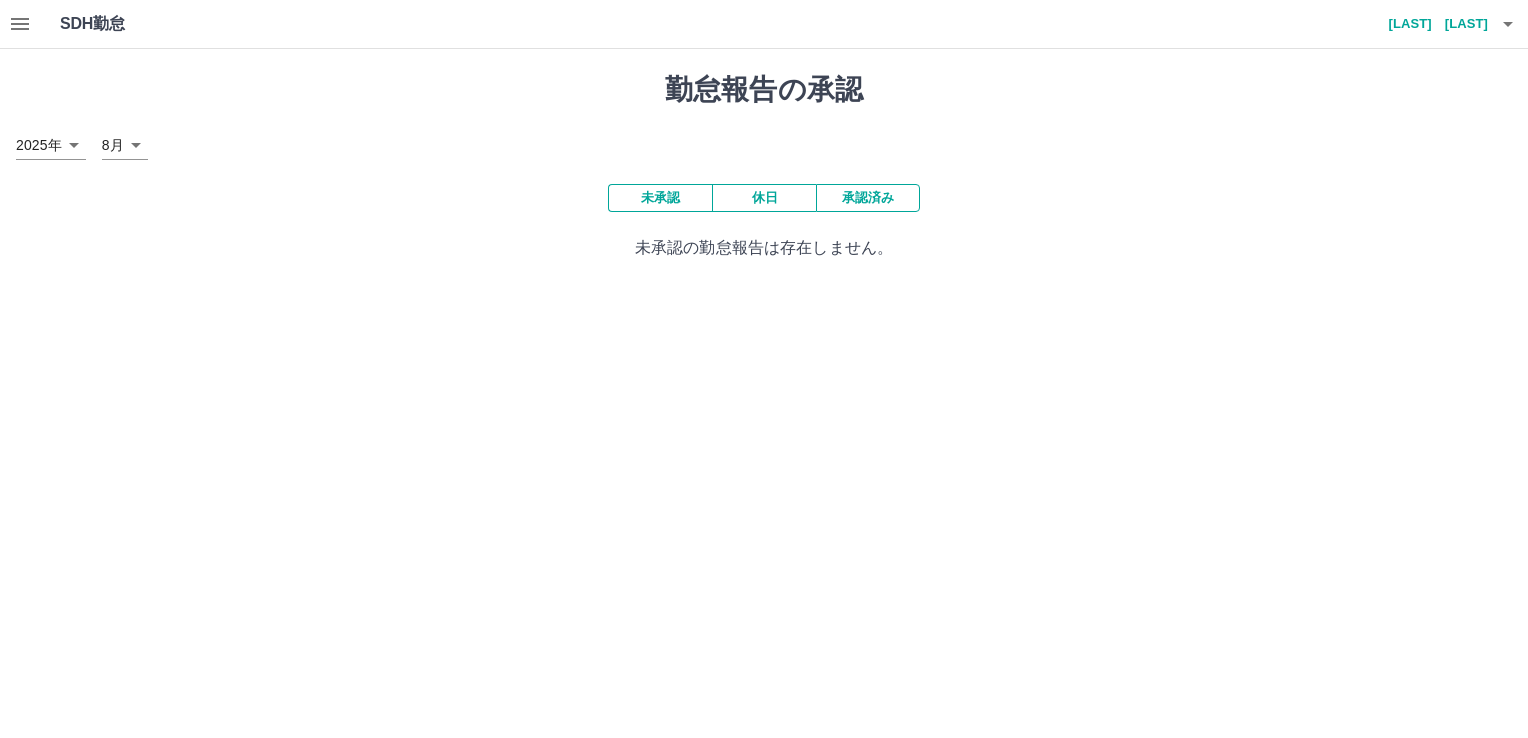 scroll, scrollTop: 0, scrollLeft: 0, axis: both 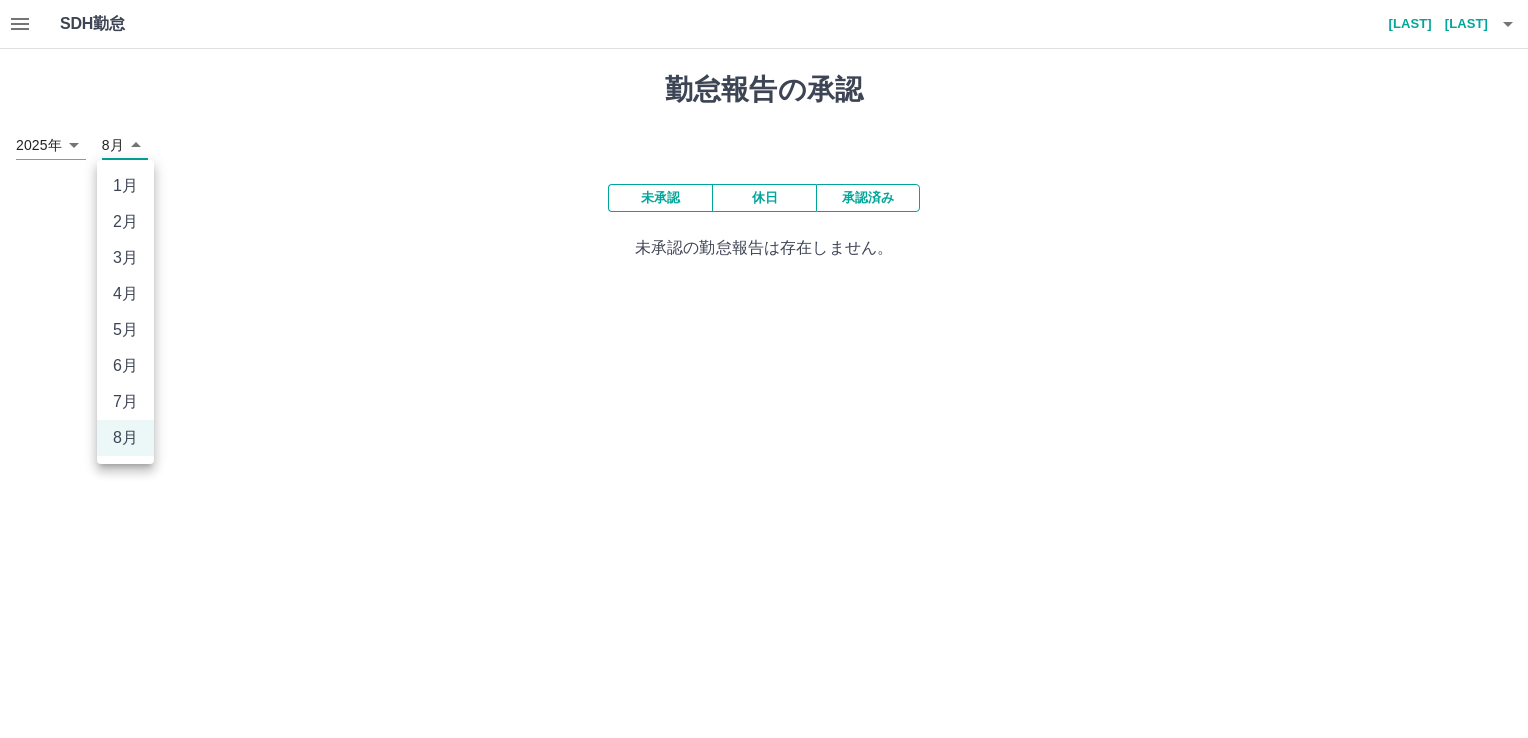 click on "SDH勤怠 [LAST]　[LAST] 勤怠報告の承認 [YEAR] **** [MONTH] [DAY] 未承認 休日 承認済み 未承認の勤怠報告は存在しません。 SDH勤怠 [MONTH] [MONTH] [MONTH] [MONTH] [MONTH] [MONTH] [MONTH] [MONTH]" at bounding box center (764, 142) 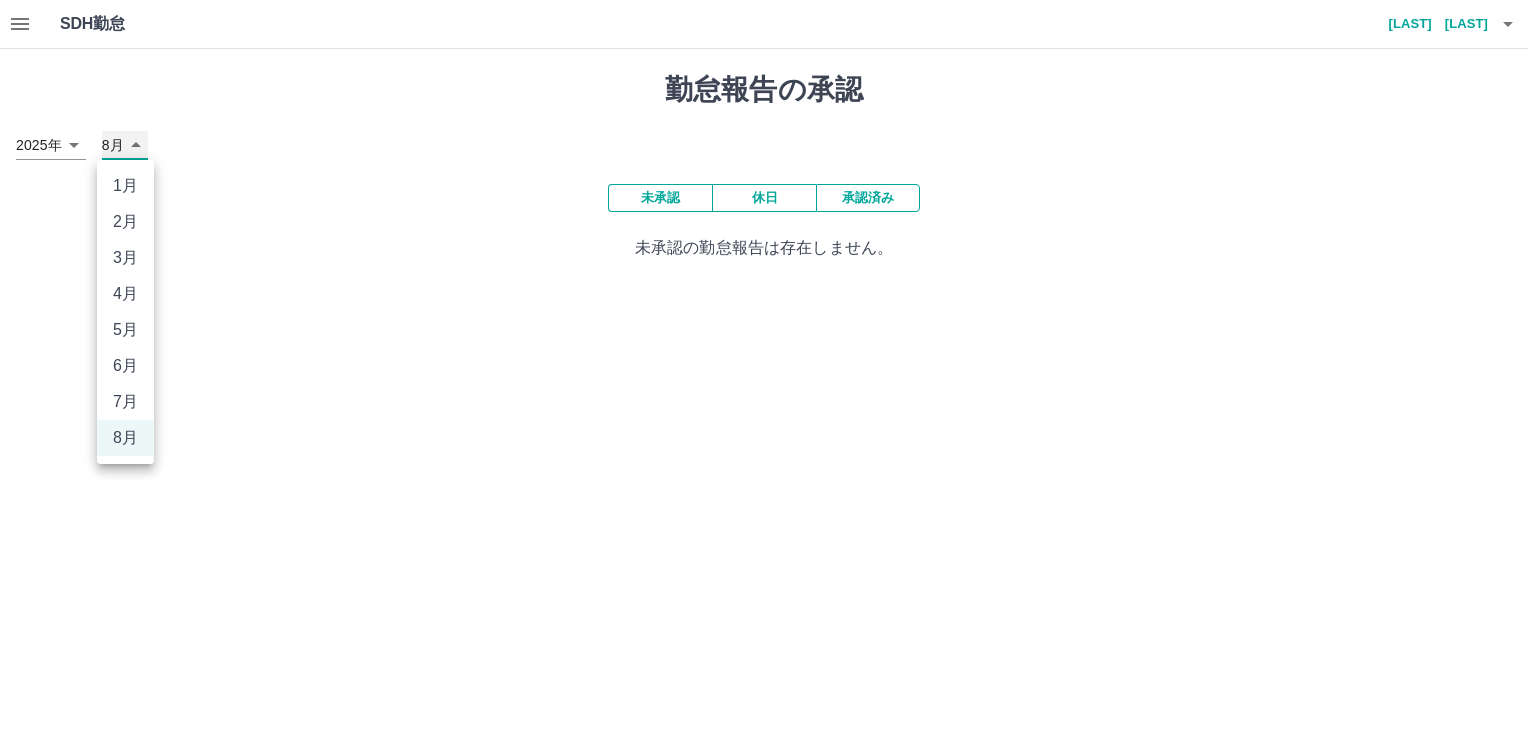 type on "*" 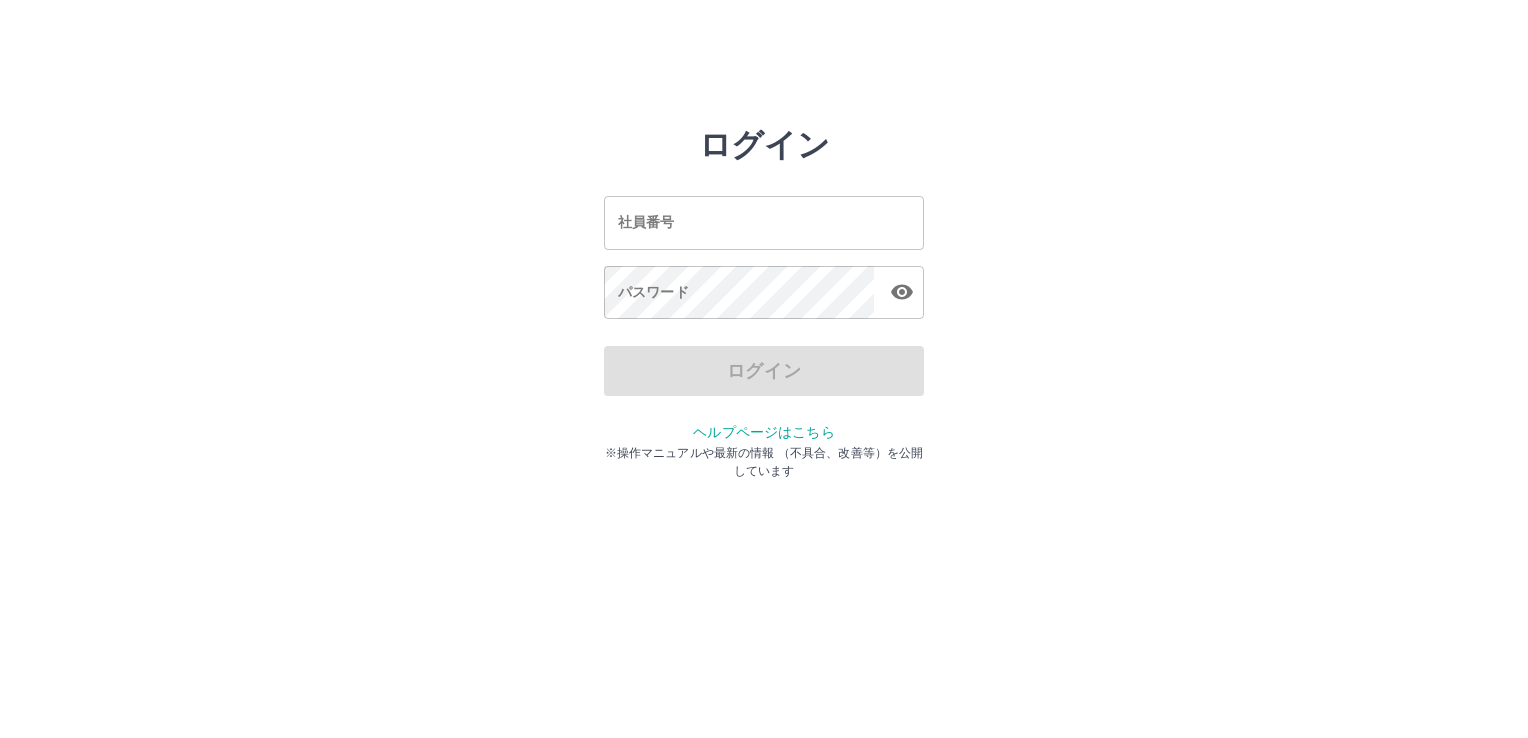 scroll, scrollTop: 0, scrollLeft: 0, axis: both 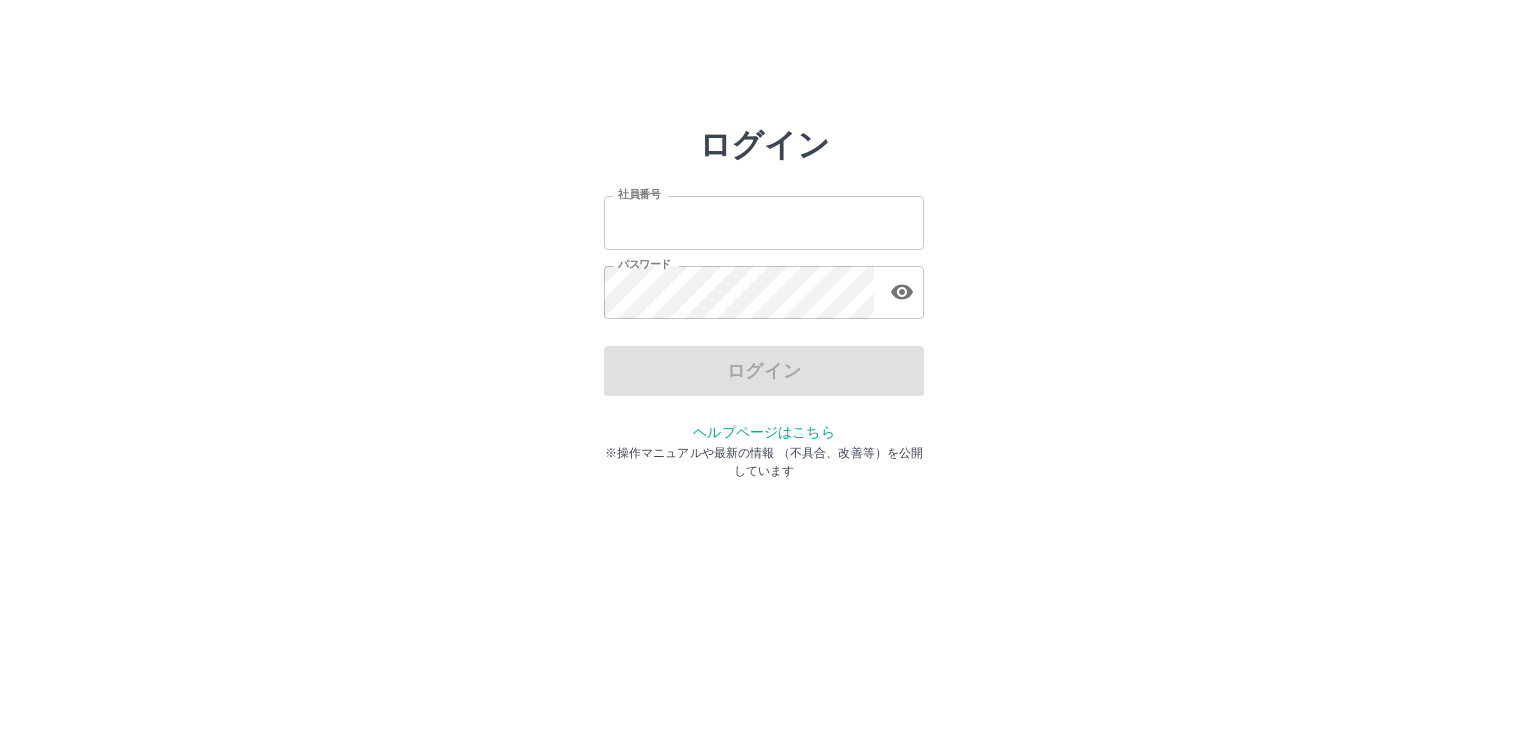 type on "*******" 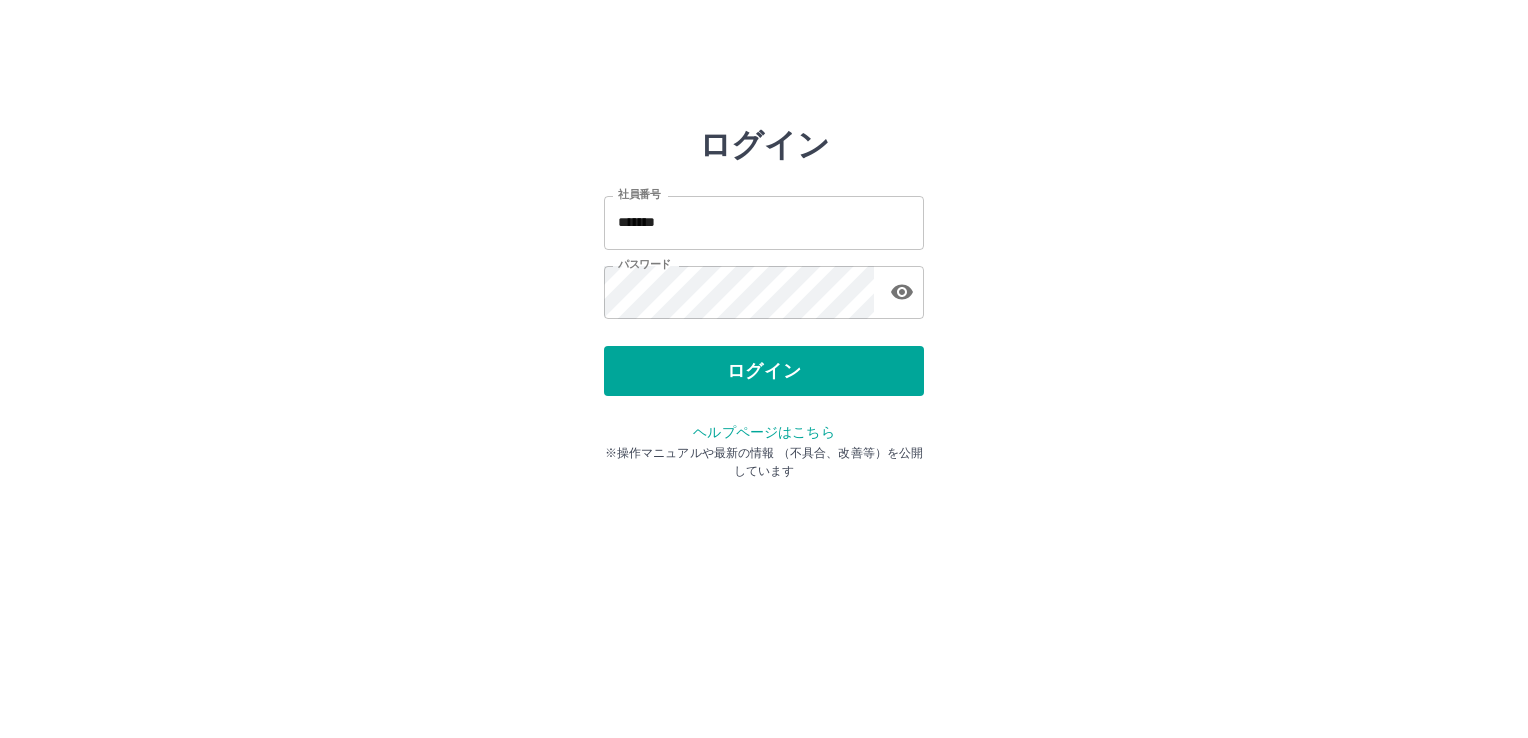 click on "ログイン" at bounding box center [764, 371] 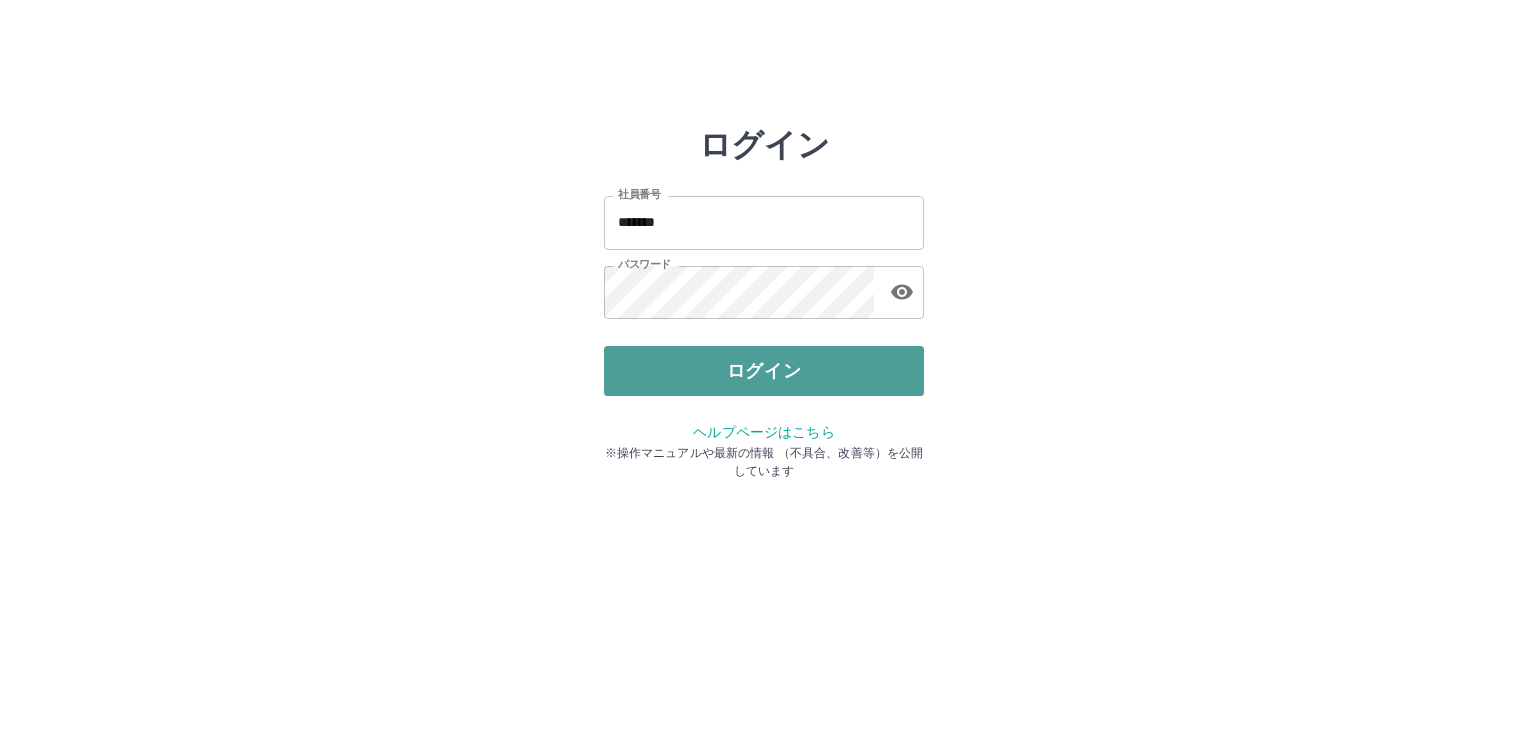 click on "ログイン" at bounding box center (764, 371) 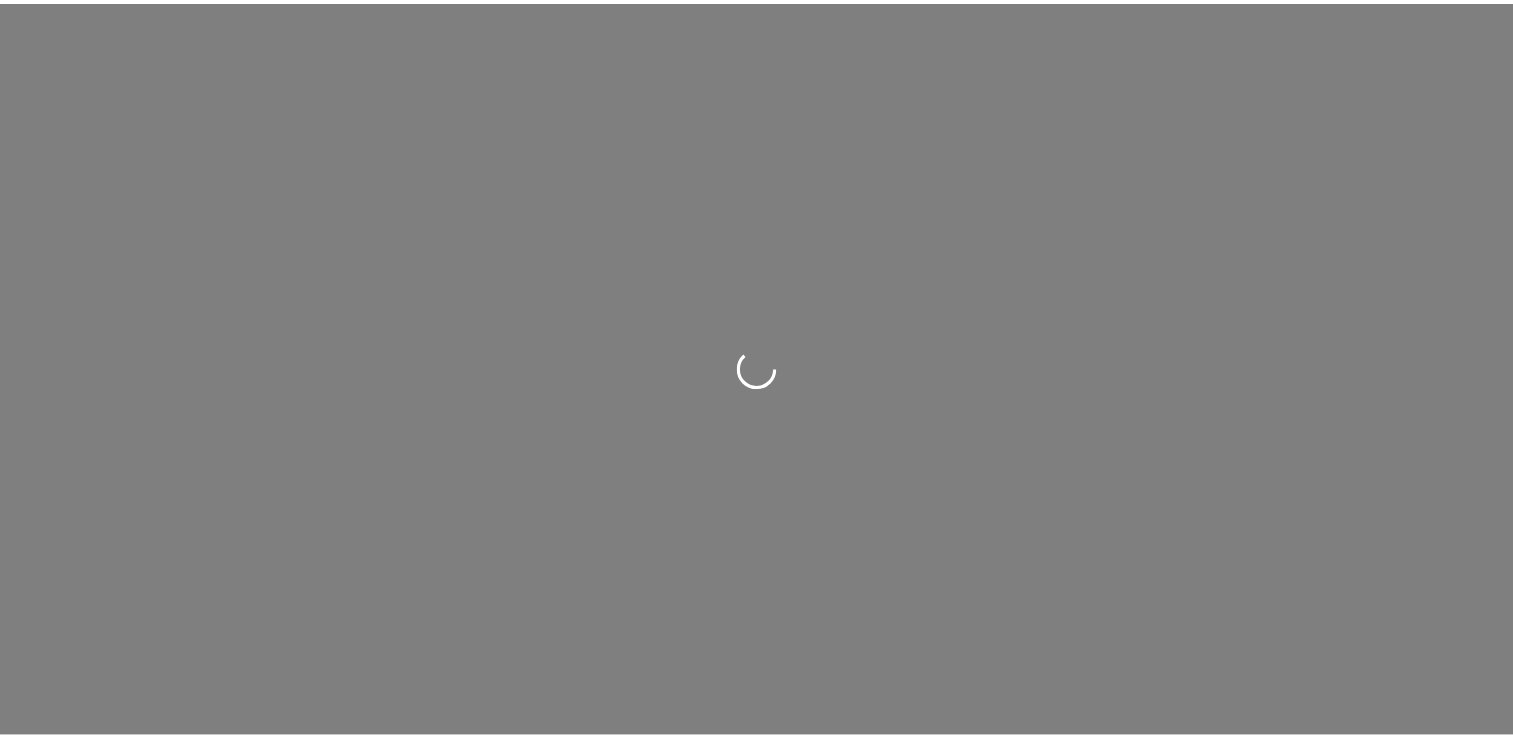 scroll, scrollTop: 0, scrollLeft: 0, axis: both 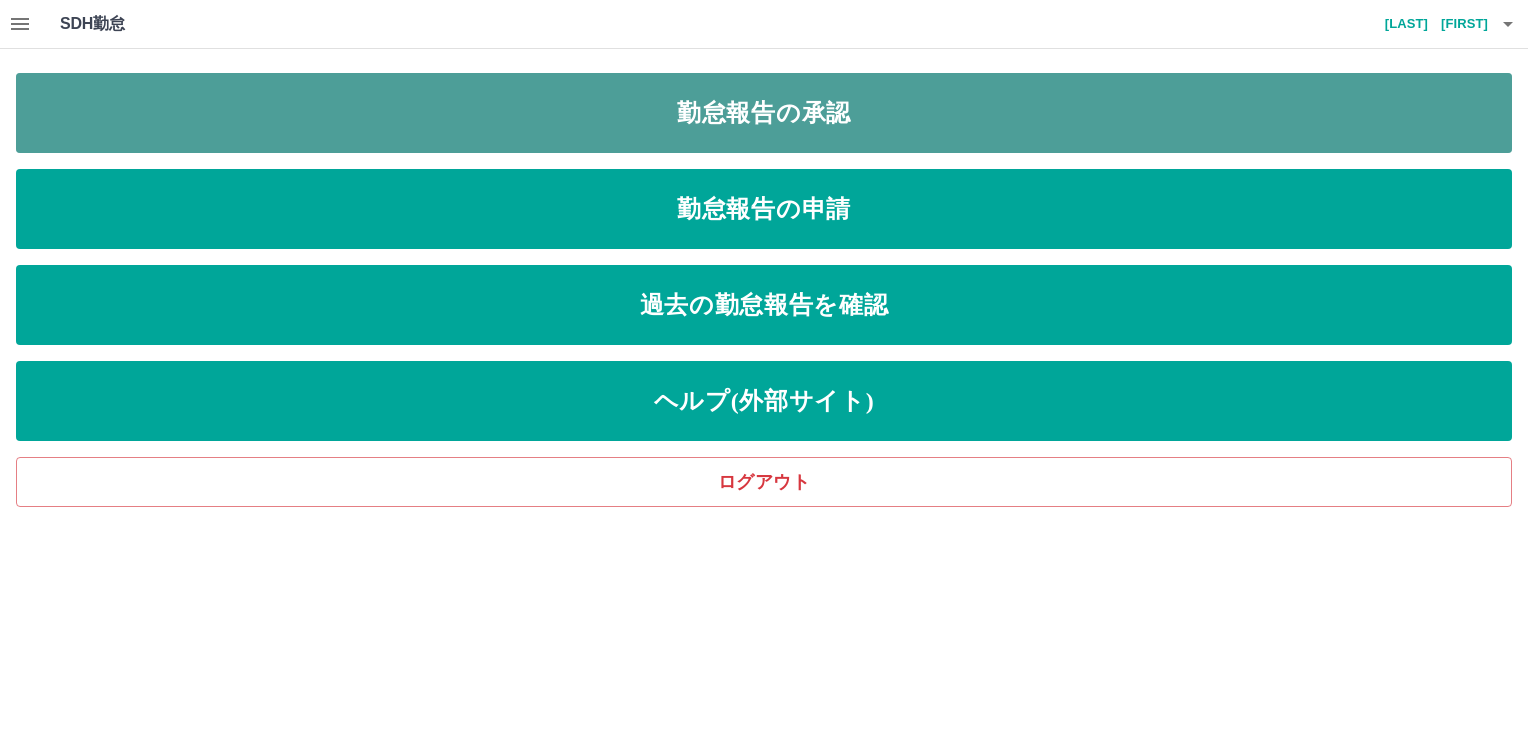 click on "勤怠報告の承認" at bounding box center [764, 113] 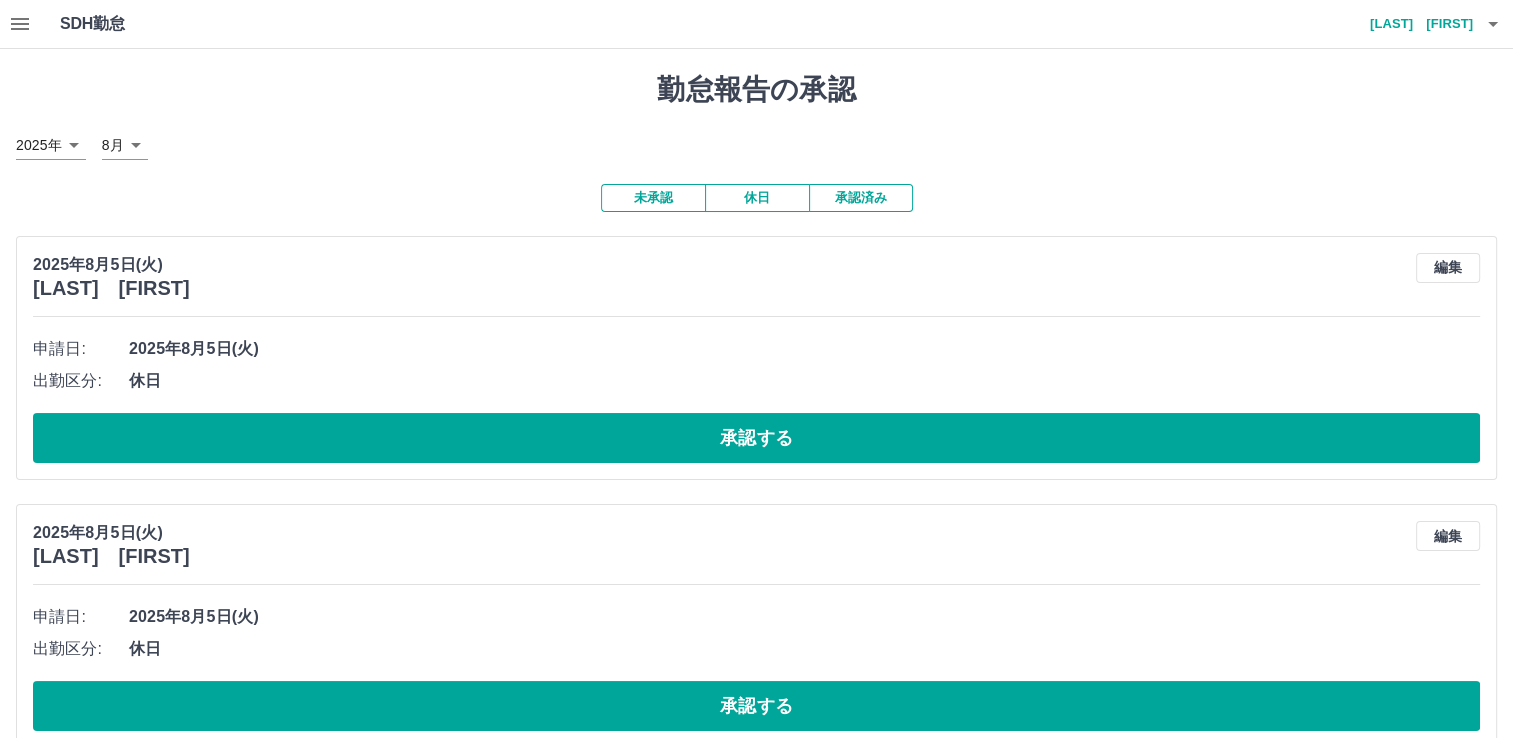 click on "SDH勤怠 [LAST]　[FIRST] 勤怠報告の承認 [DATE] **** [MONTH] * 未承認 休日 承認済み [DATE] [LAST]　[FIRST] 編集 申請日: [DATE] 出勤区分: 休日 承認する [DATE] [LAST]　[FIRST] 編集 申請日: [DATE] 出勤区分: 休日 承認する [DATE] [LAST]　[FIRST] 編集 申請日: [DATE] 出勤区分: 休日 承認する [DATE] [LAST]　[FIRST] 編集 申請日: [DATE] 出勤区分: 休日 承認する [DATE] [LAST]　[FIRST] 編集 申請日: [DATE] 出勤区分: 出勤 始業時刻: 10:00 終業時刻: 19:00 休憩時間: 1時間0分 コメント: 所定開始: 10:00 所定終業: 19:00 所定休憩: 01:00 所定内: 8時間0分 所定外: 0分 承認する [DATE] [LAST]　[FIRST] 編集 申請日: [DATE] 出勤区分: 出勤 始業時刻: 12:15 終業時刻: 19:00 休憩時間: 45分 コメント: 所定開始: 12:15" at bounding box center [756, 5141] 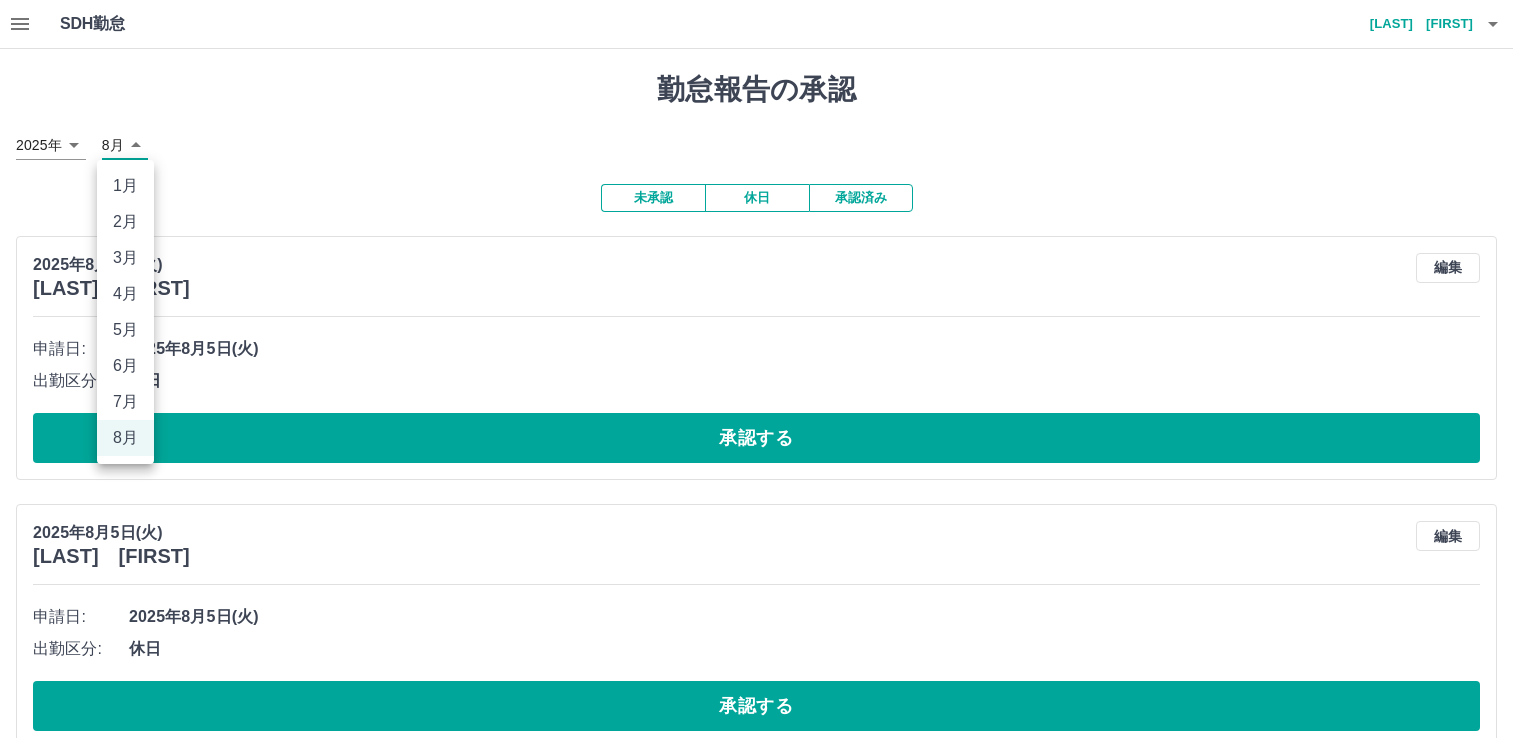 click on "7月" at bounding box center [125, 402] 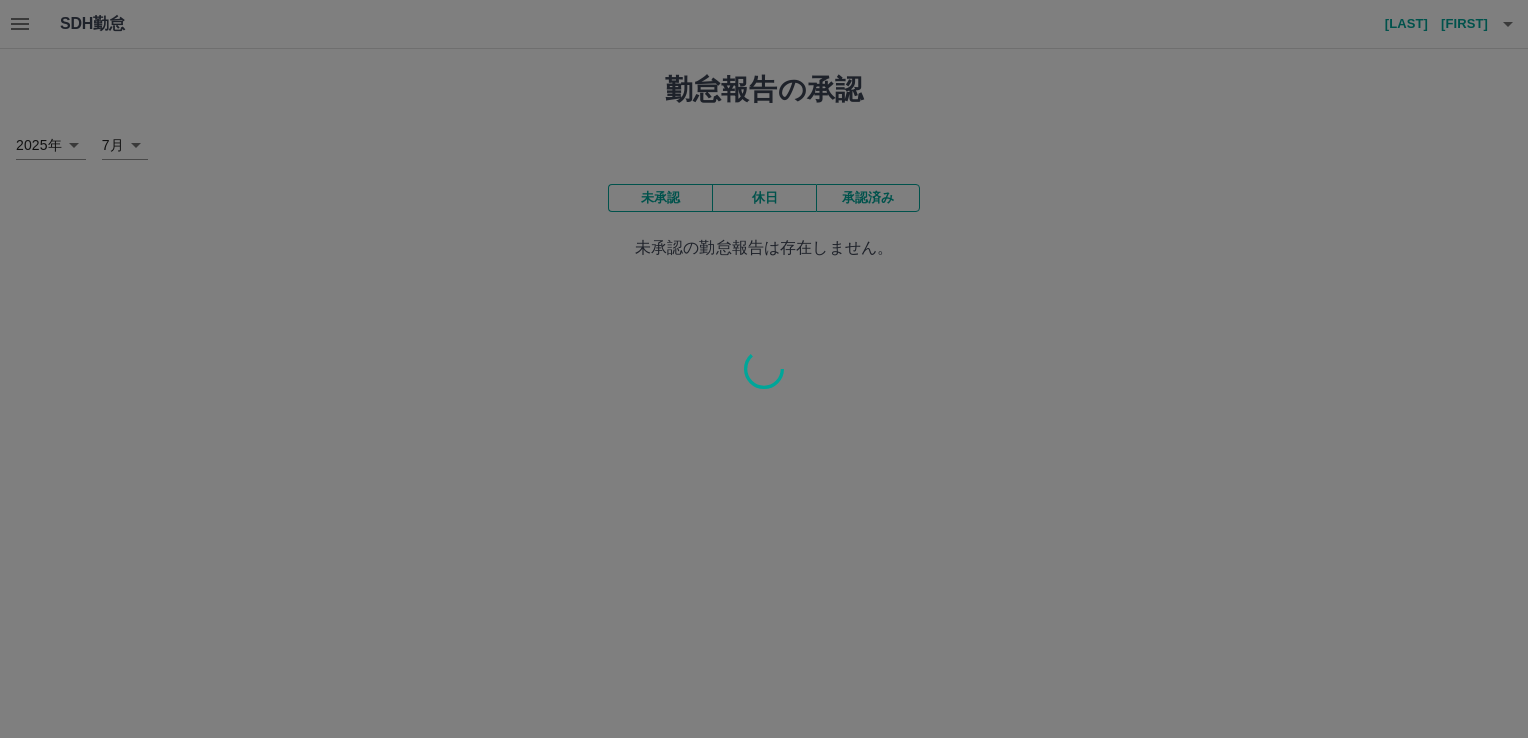 click at bounding box center [764, 369] 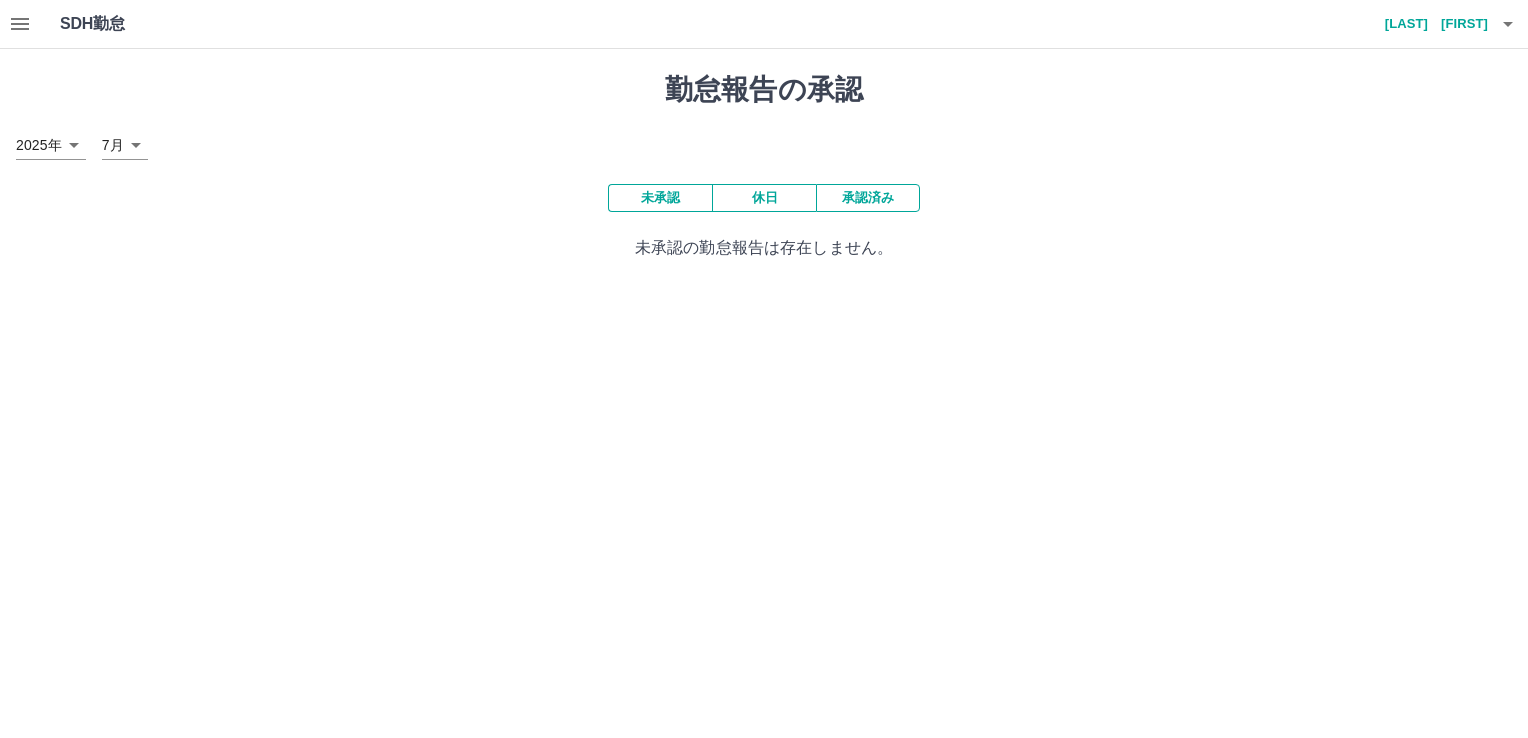 click on "未承認" at bounding box center [660, 198] 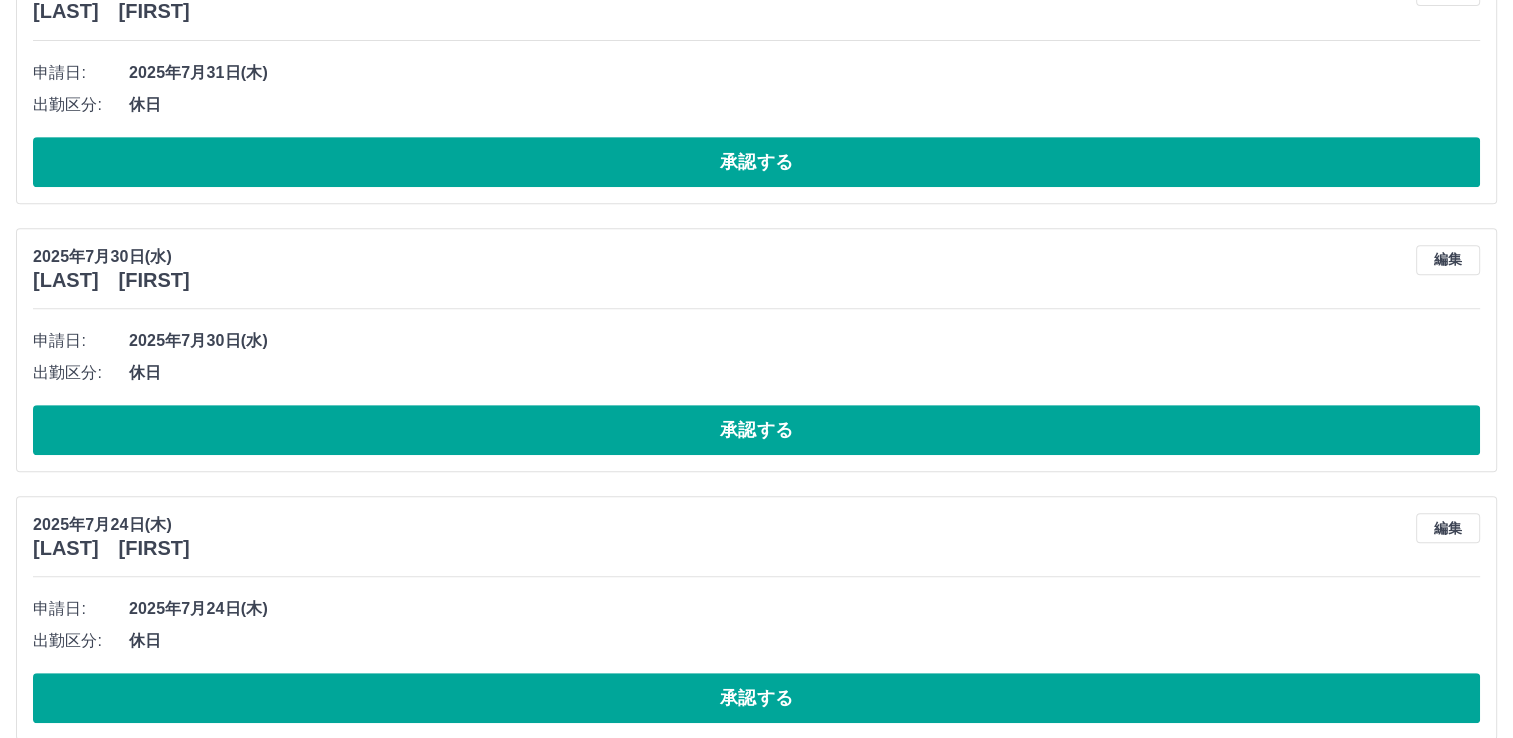 scroll, scrollTop: 837, scrollLeft: 0, axis: vertical 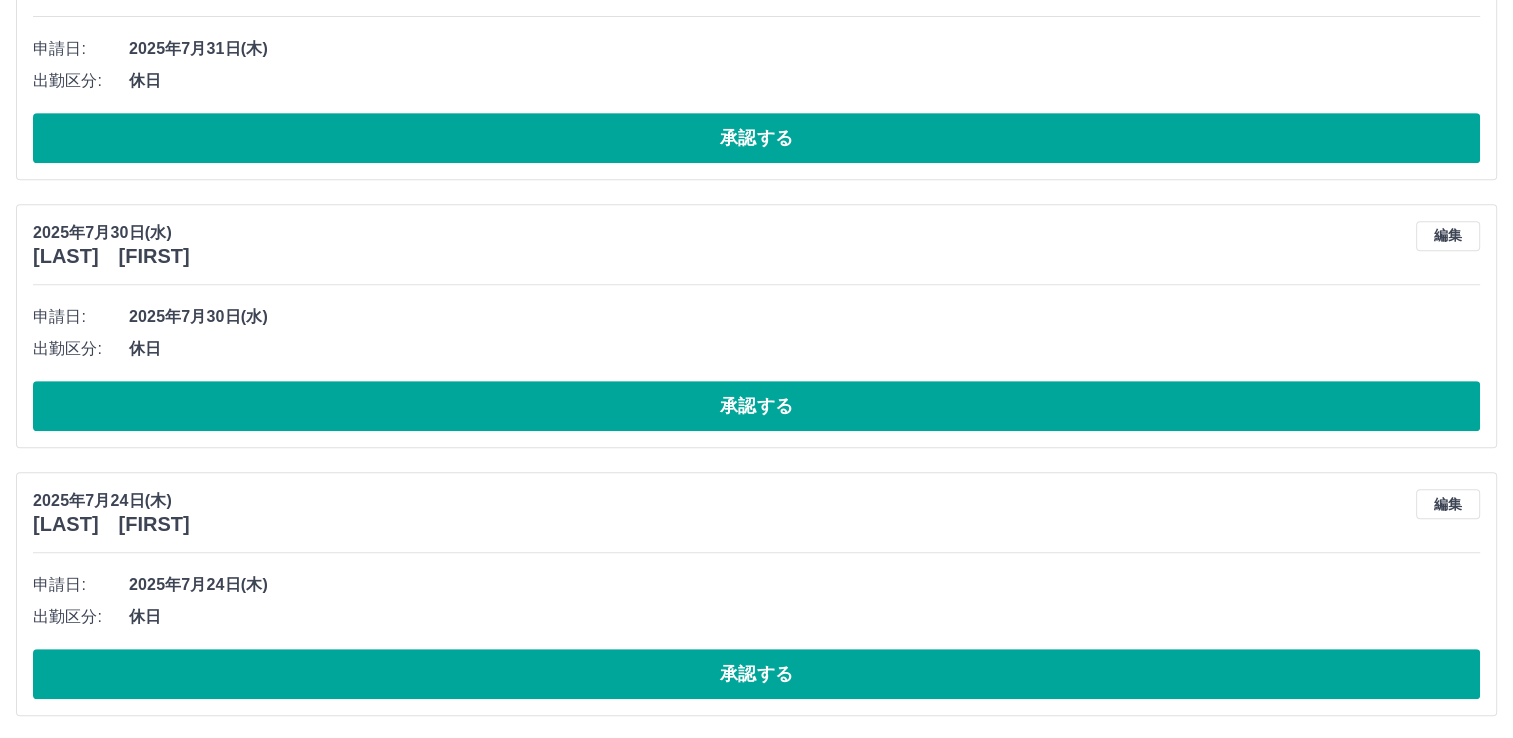 click on "[DATE] [LAST]　[FIRST] 編集 申請日: [DATE] 出勤区分: 休日 承認する" at bounding box center (756, 594) 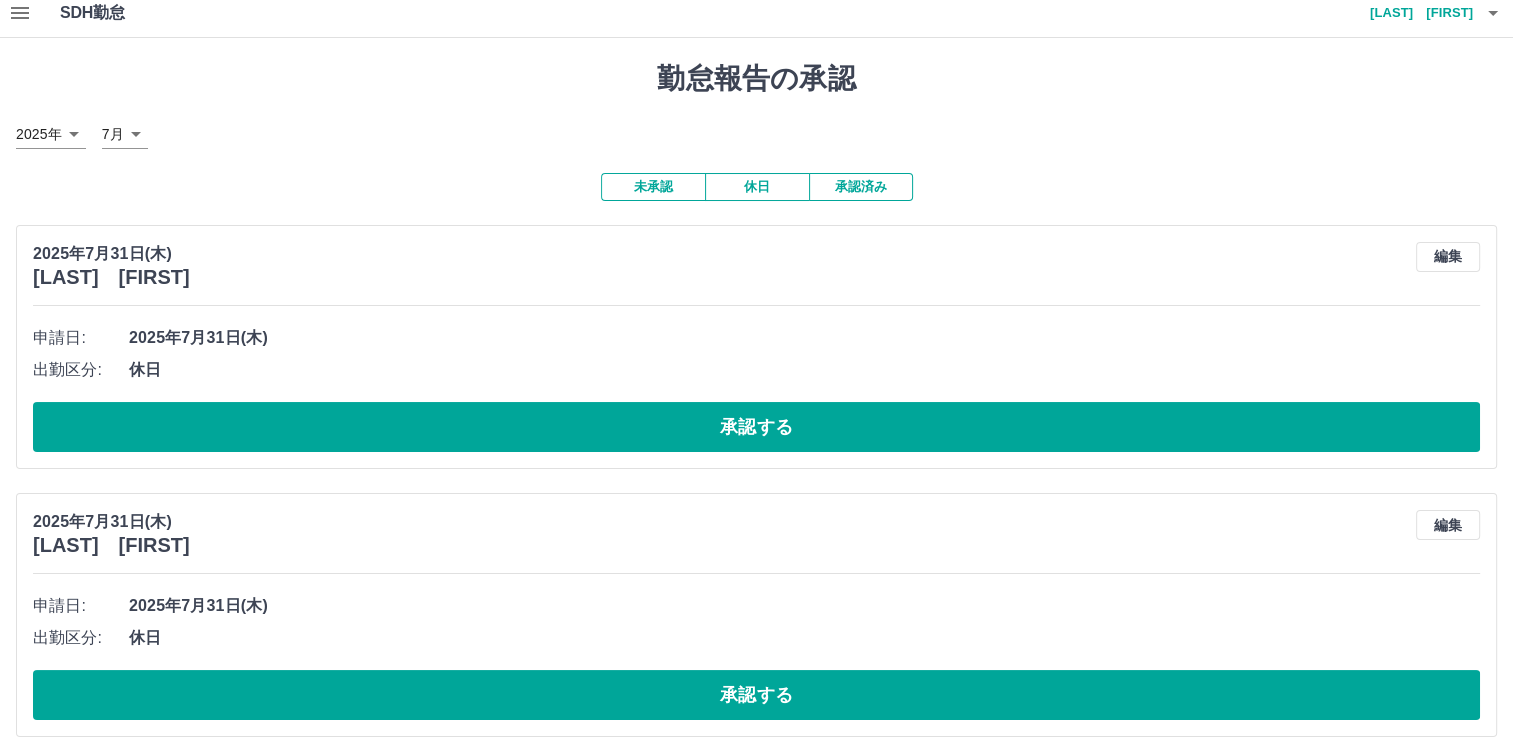 scroll, scrollTop: 0, scrollLeft: 0, axis: both 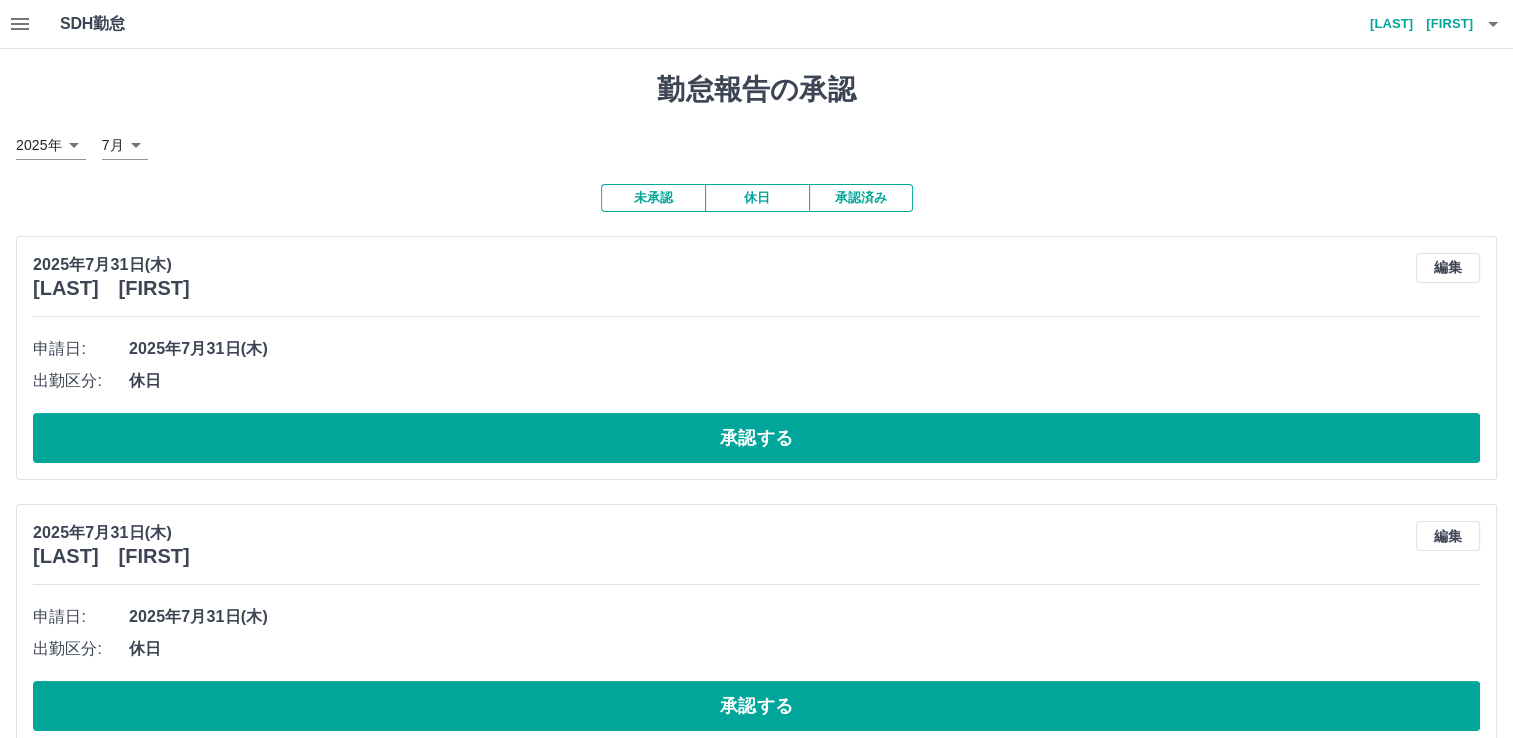 click 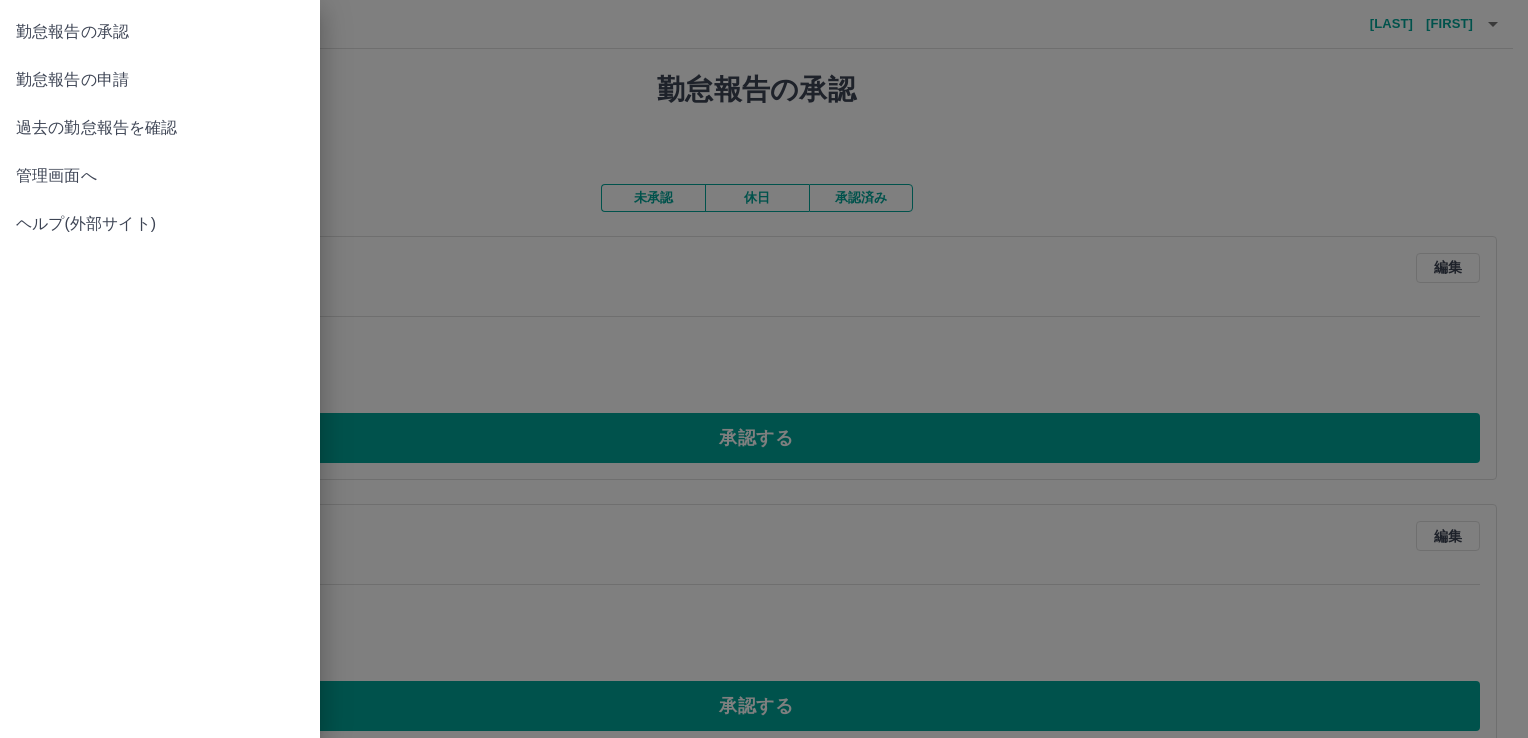 click at bounding box center (764, 369) 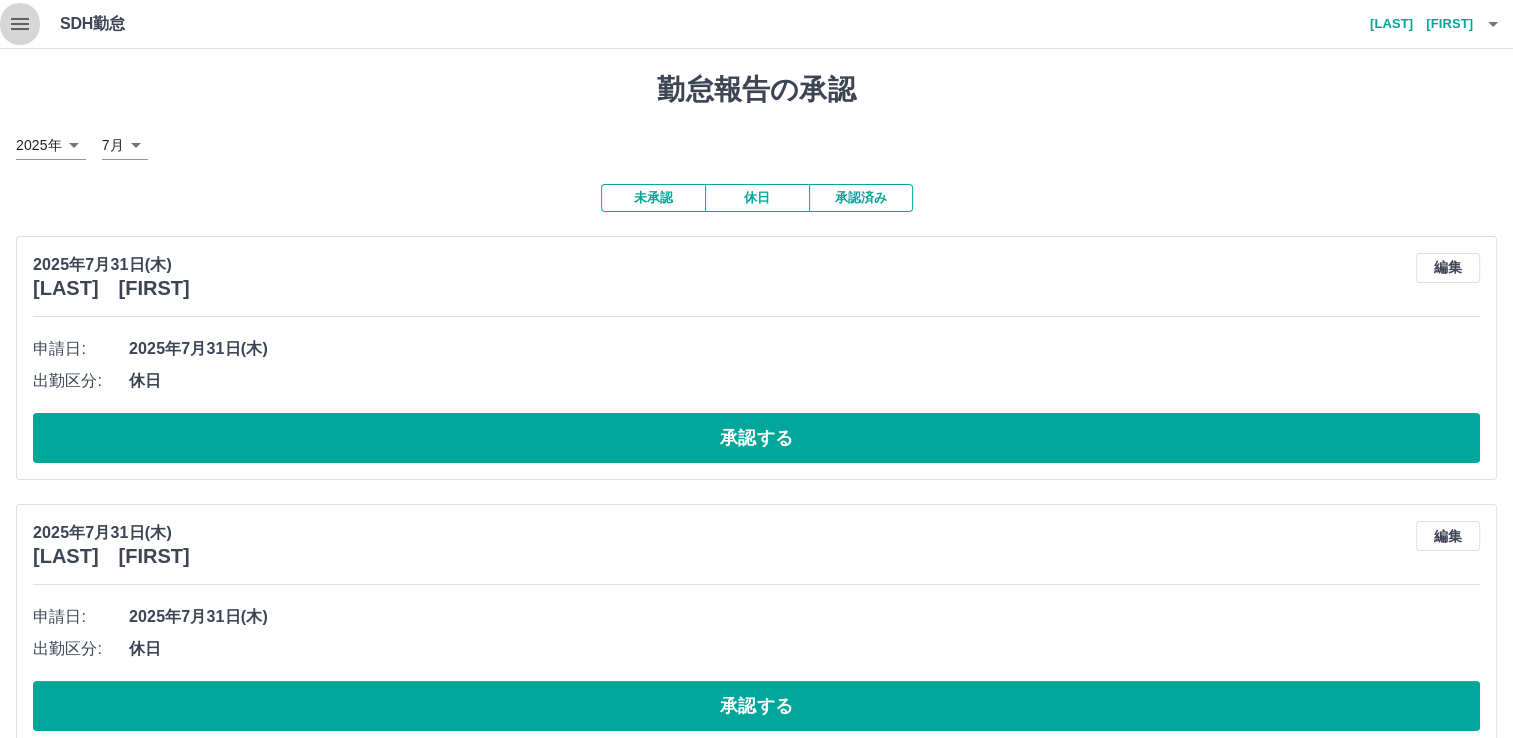 click 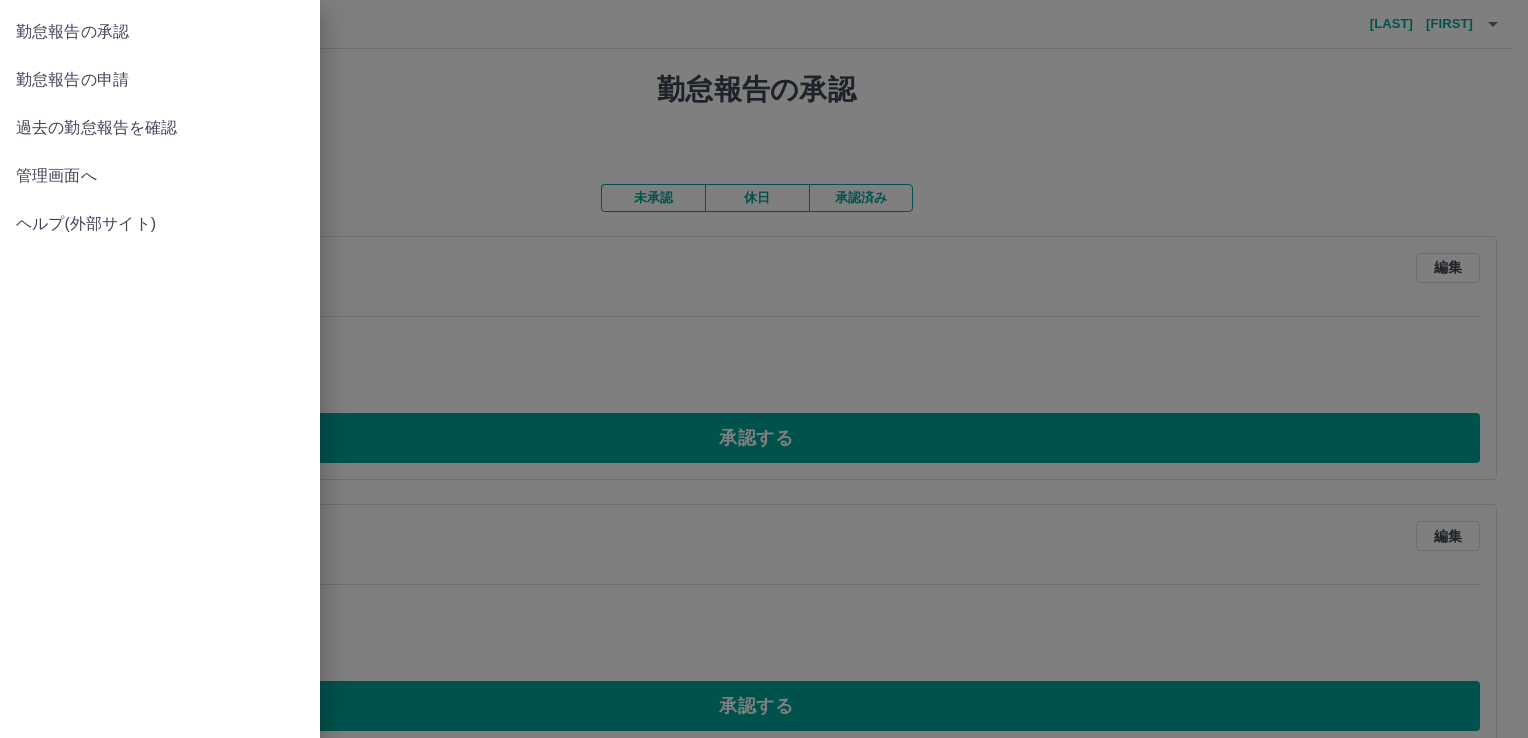 click on "勤怠報告の承認" at bounding box center [160, 32] 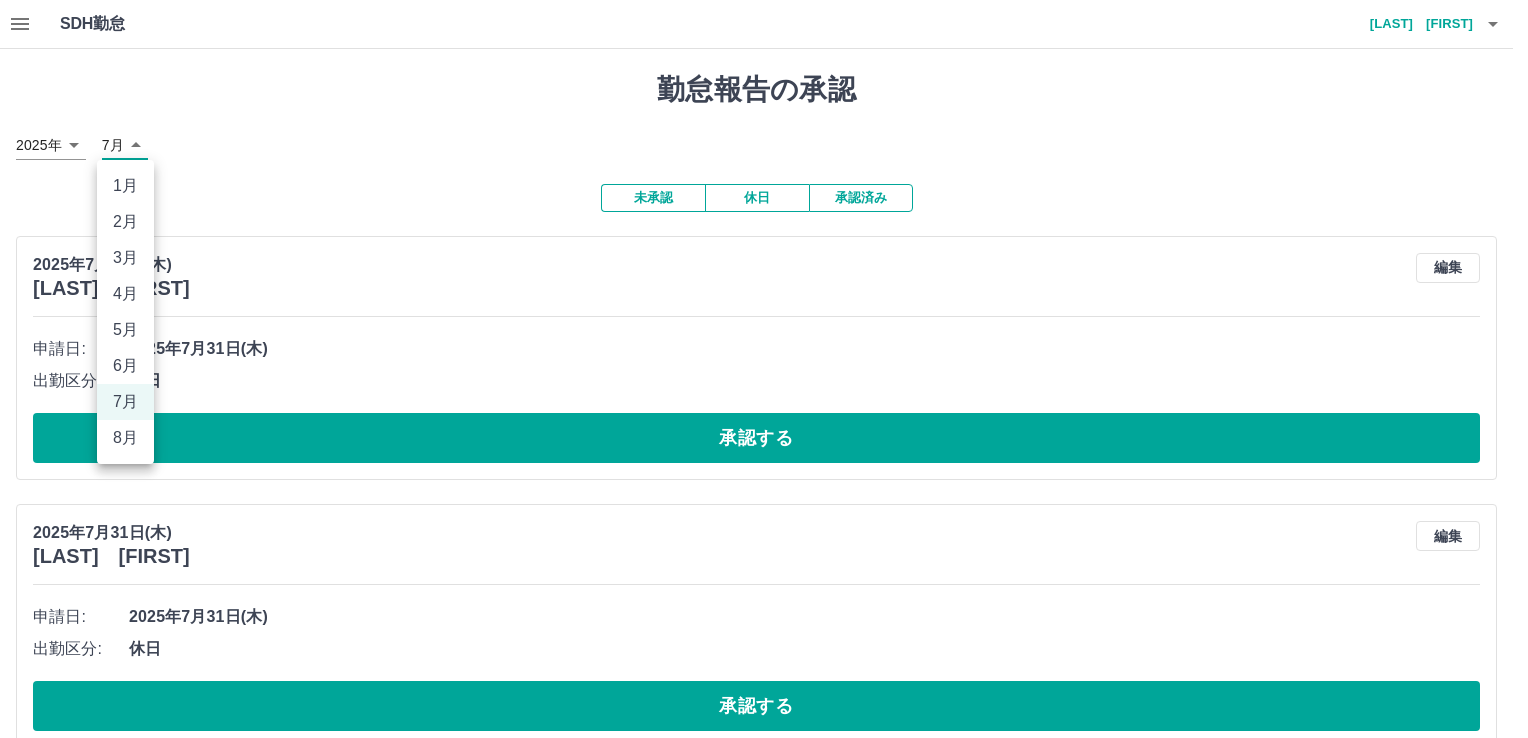click on "SDH勤怠 [LAST]　[FIRST] 勤怠報告の承認 [DATE] **** [MONTH] * 未承認 休日 承認済み [DATE] [LAST]　[FIRST] 編集 申請日: [DATE] 出勤区分: 休日 承認する [DATE] [LAST]　[FIRST] 編集 申請日: [DATE] 出勤区分: 休日 承認する [DATE] [LAST]　[FIRST] 編集 申請日: [DATE] 出勤区分: 休日 承認する [DATE] [LAST]　[FIRST] 編集 申請日: [DATE] 出勤区分: 休日 承認する SDH勤怠 1月 2月 3月 4月 5月 6月 7月 8月" at bounding box center (764, 788) 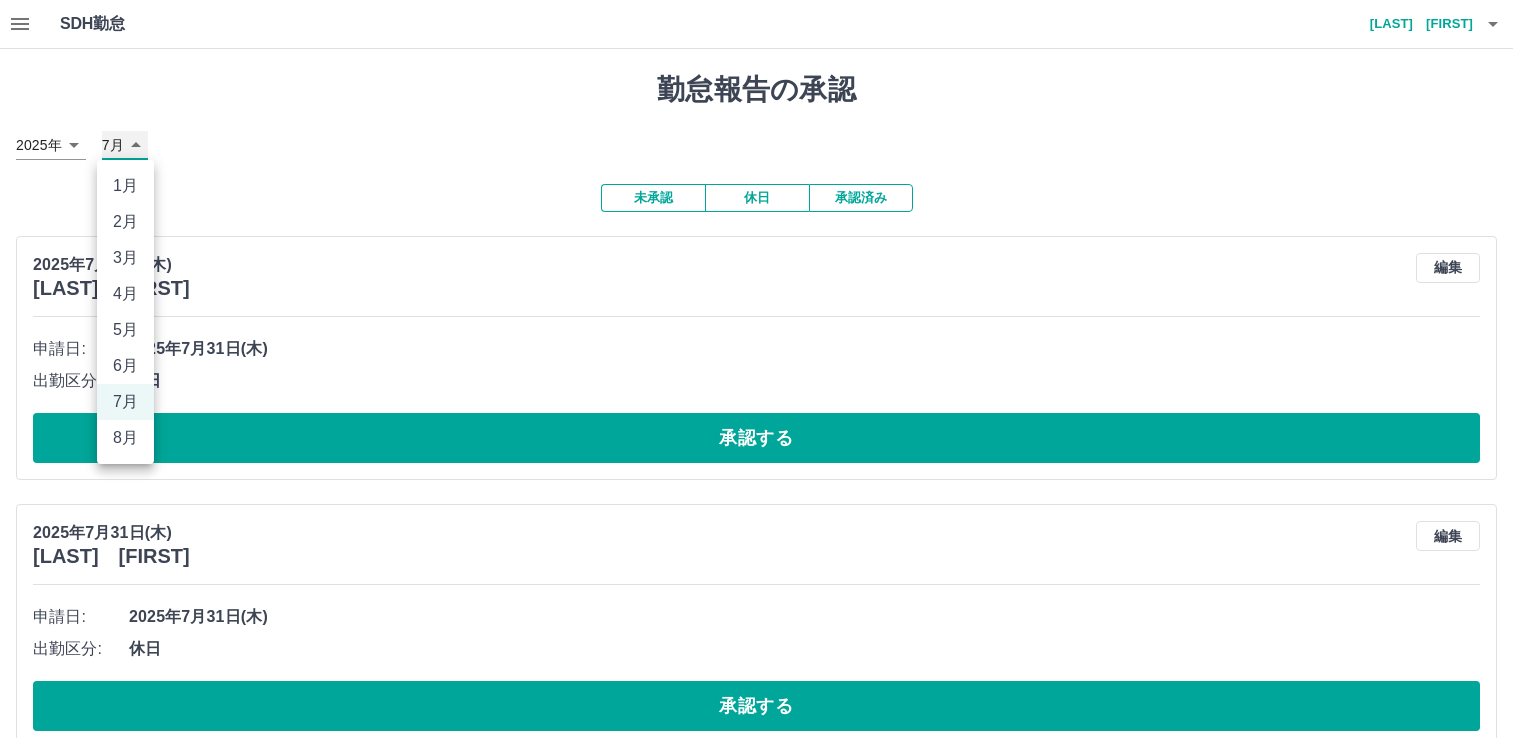 type on "*" 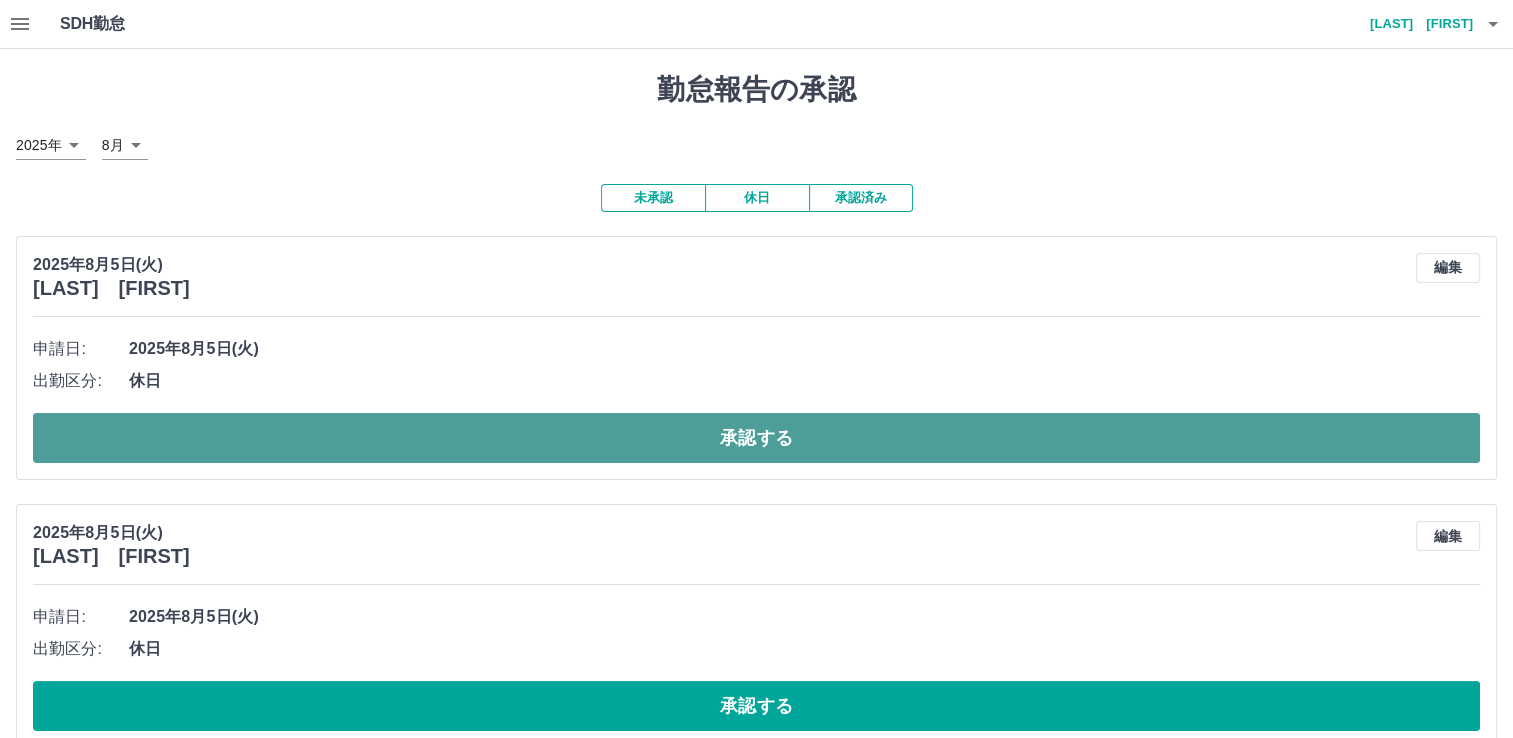 click on "承認する" at bounding box center (756, 438) 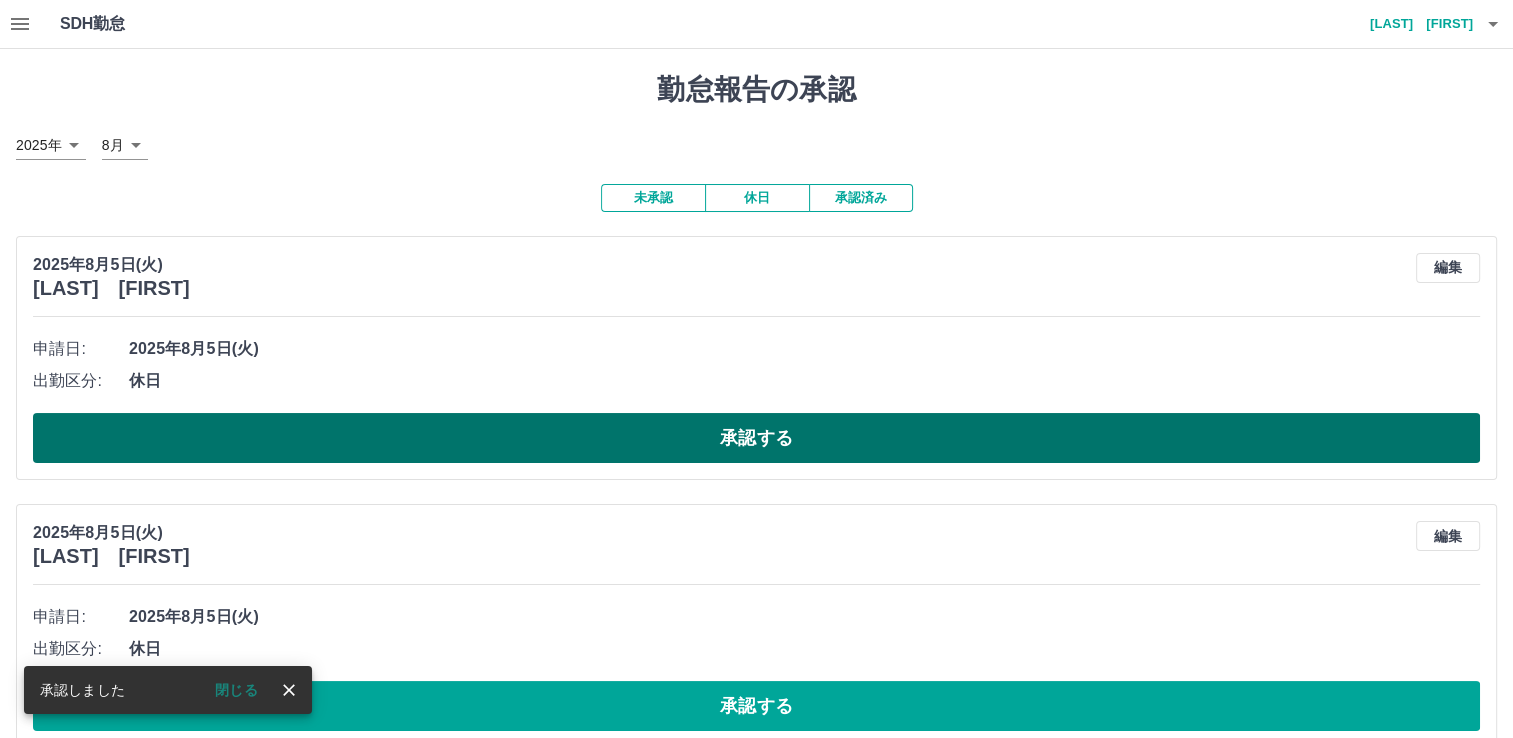 click on "承認する" at bounding box center (756, 438) 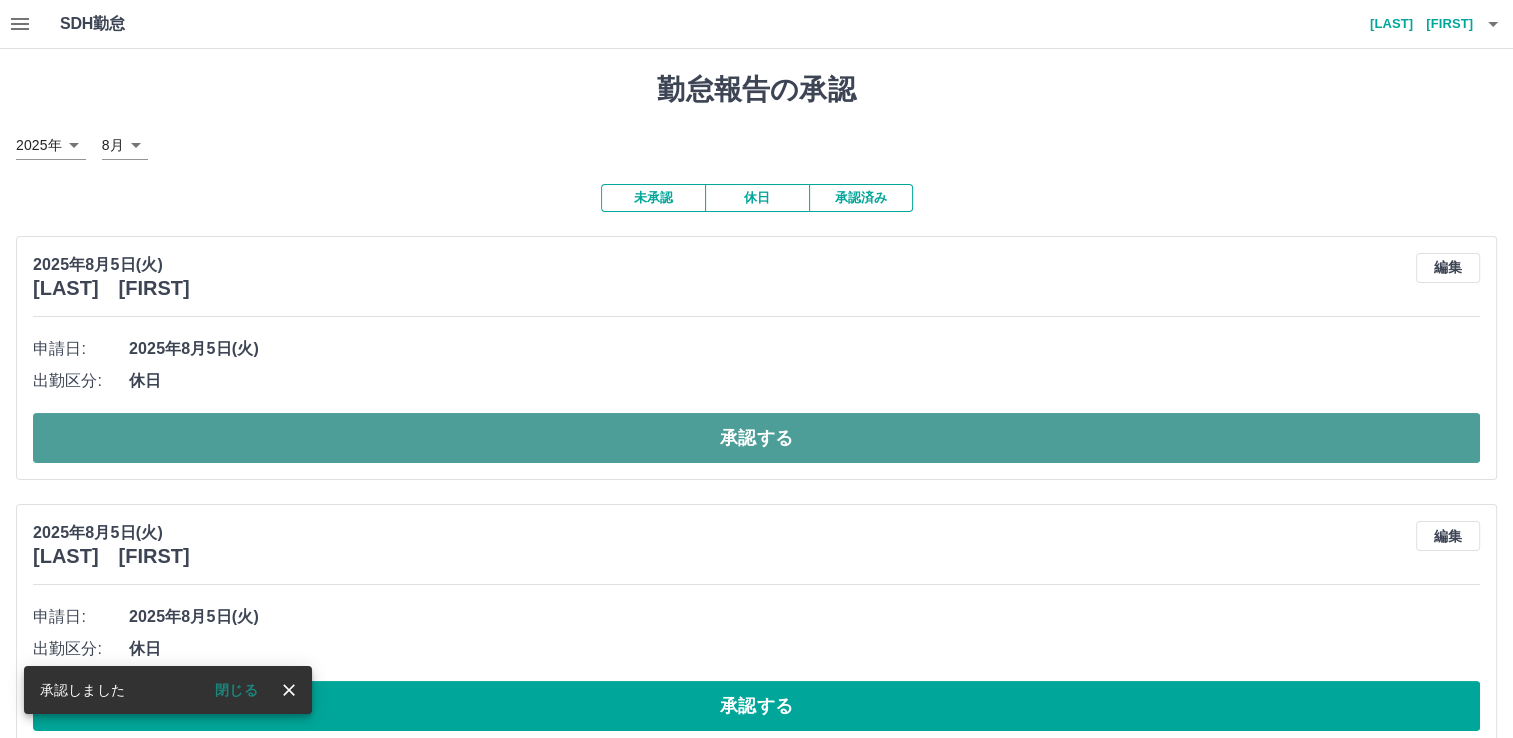 click on "承認する" at bounding box center [756, 438] 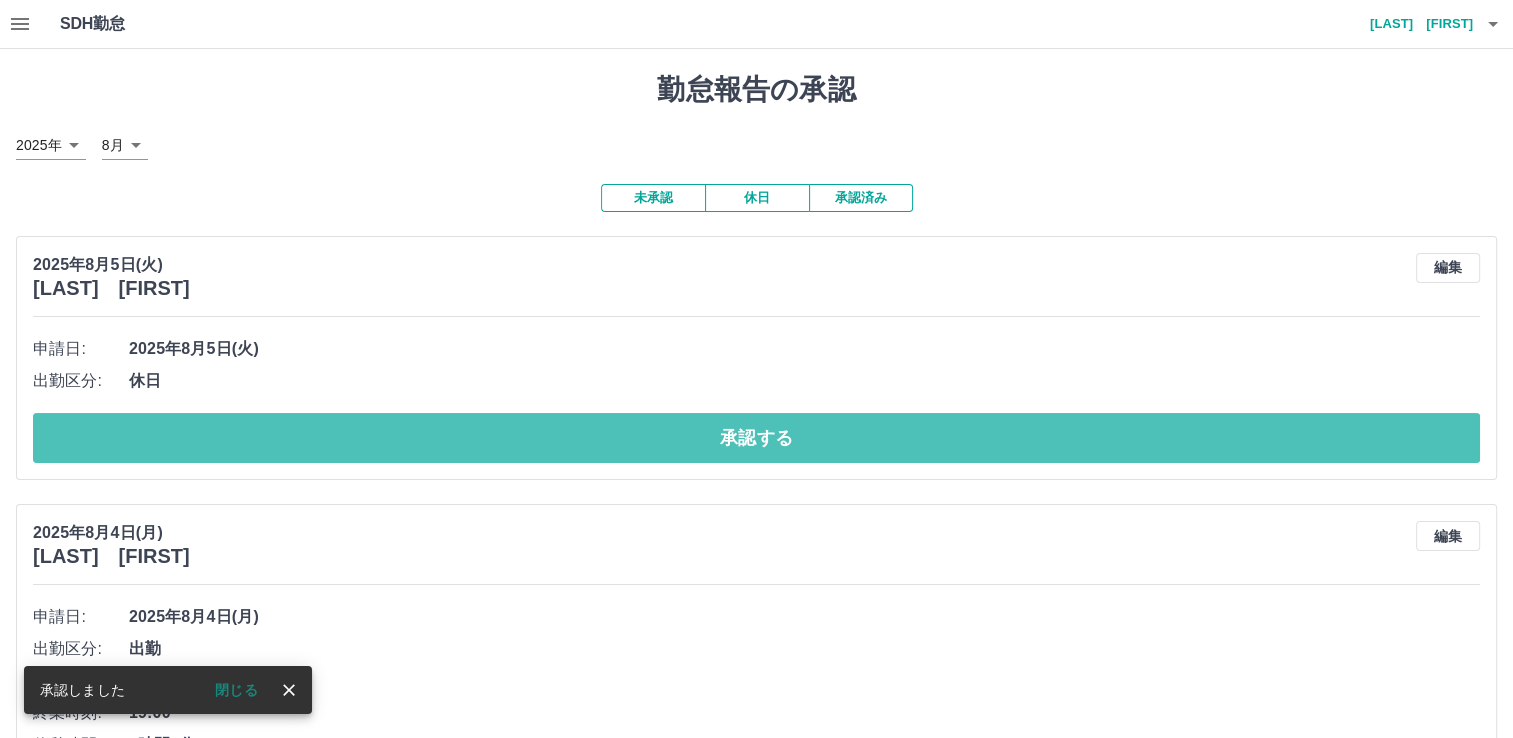 click on "承認する" at bounding box center [756, 438] 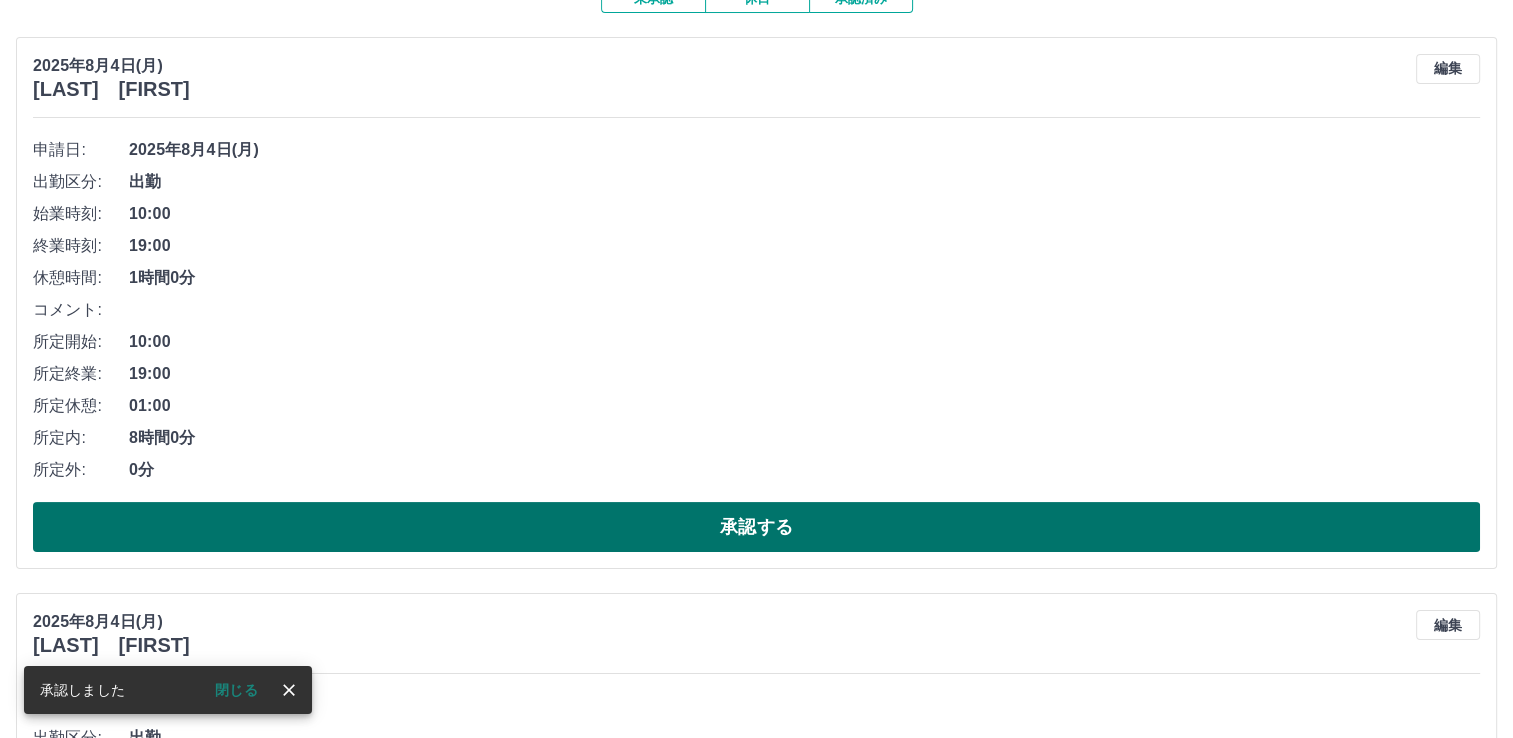 scroll, scrollTop: 200, scrollLeft: 0, axis: vertical 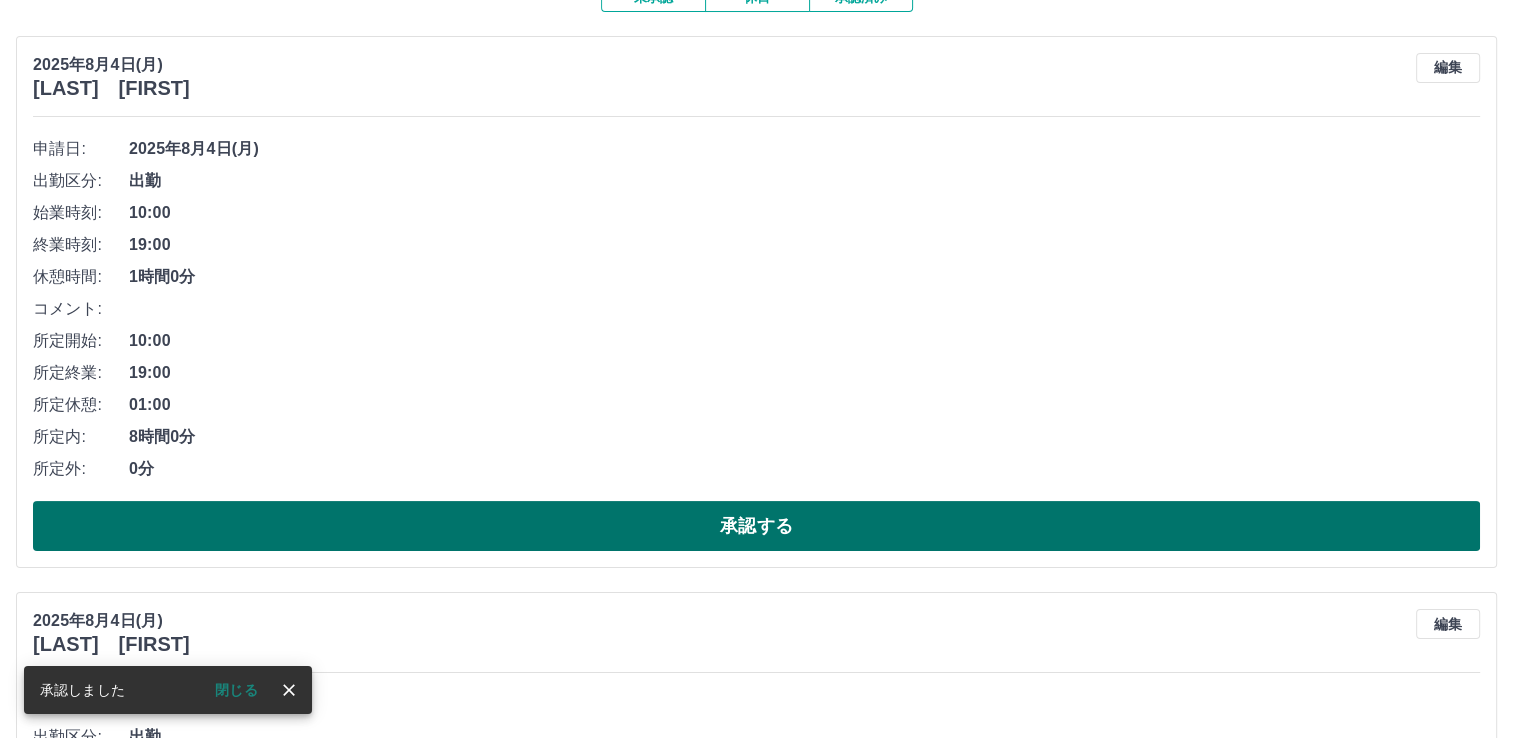 click on "承認する" at bounding box center (756, 526) 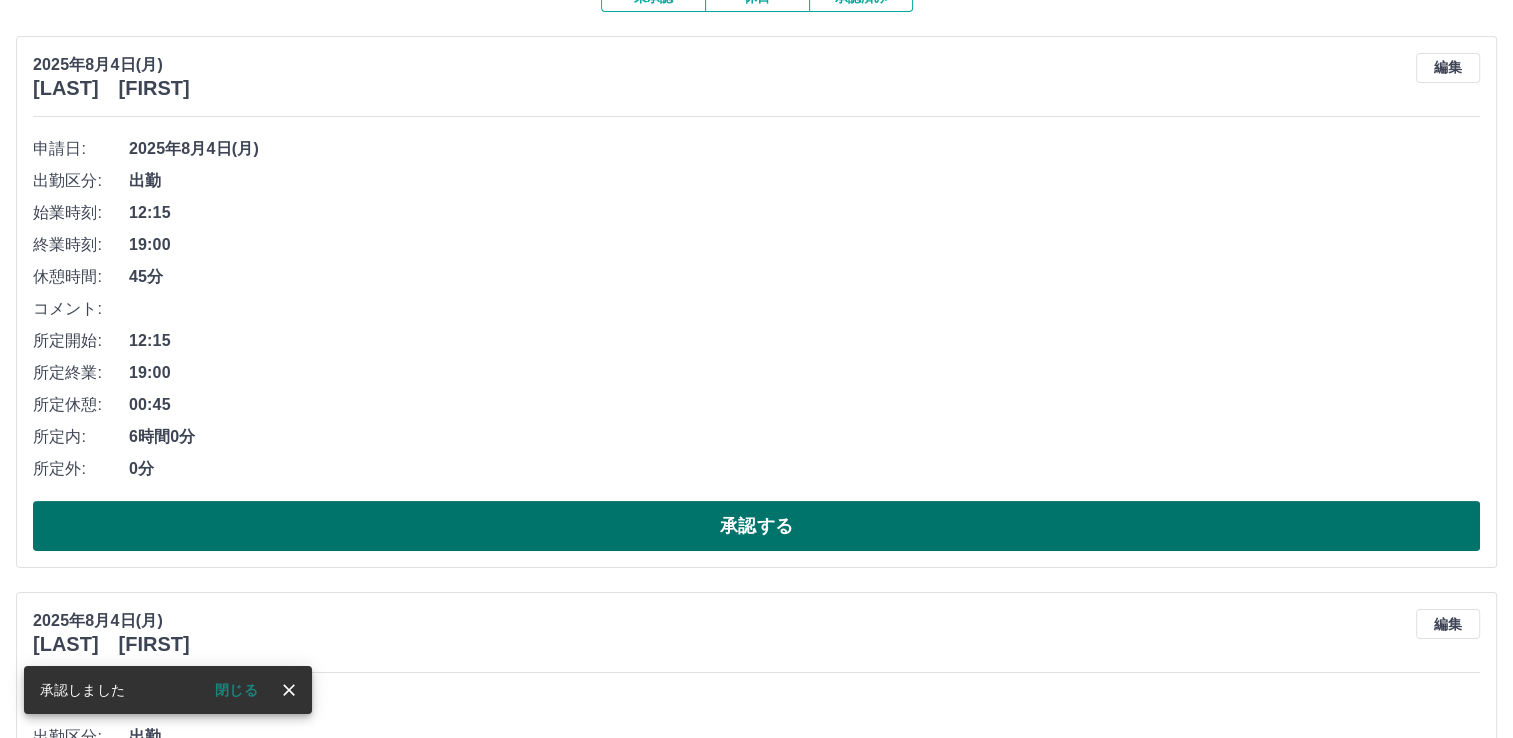 click on "承認する" at bounding box center (756, 526) 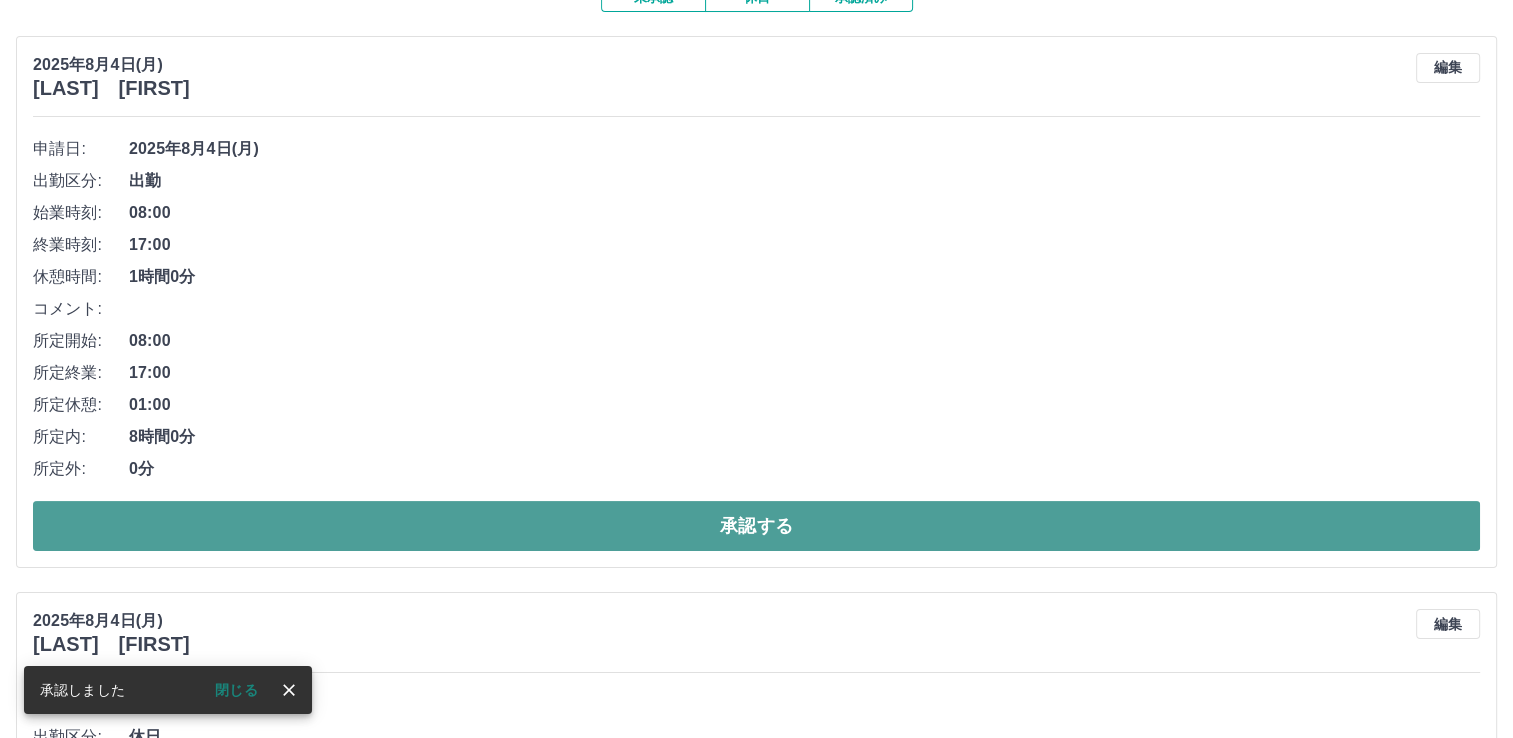 click on "承認する" at bounding box center (756, 526) 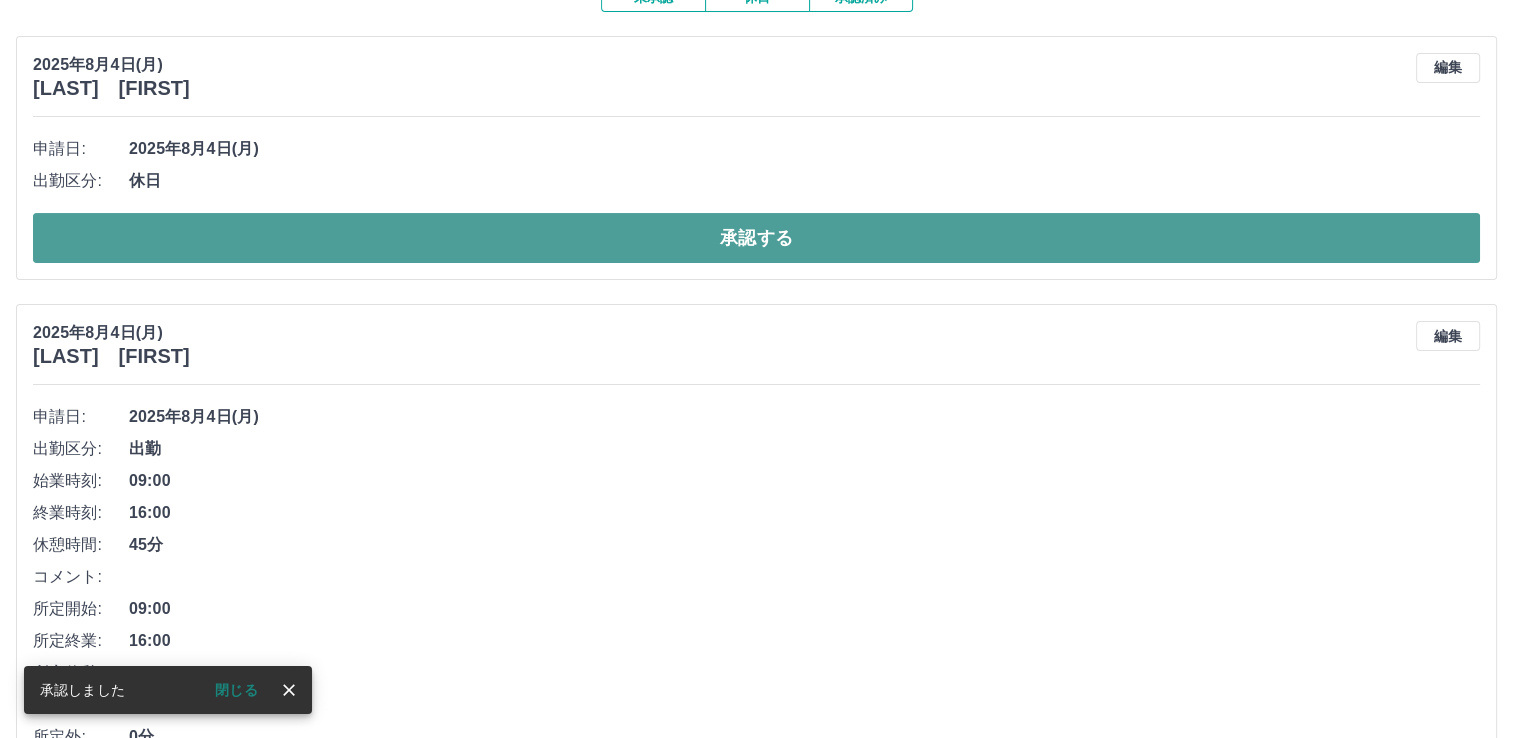click on "承認する" at bounding box center (756, 238) 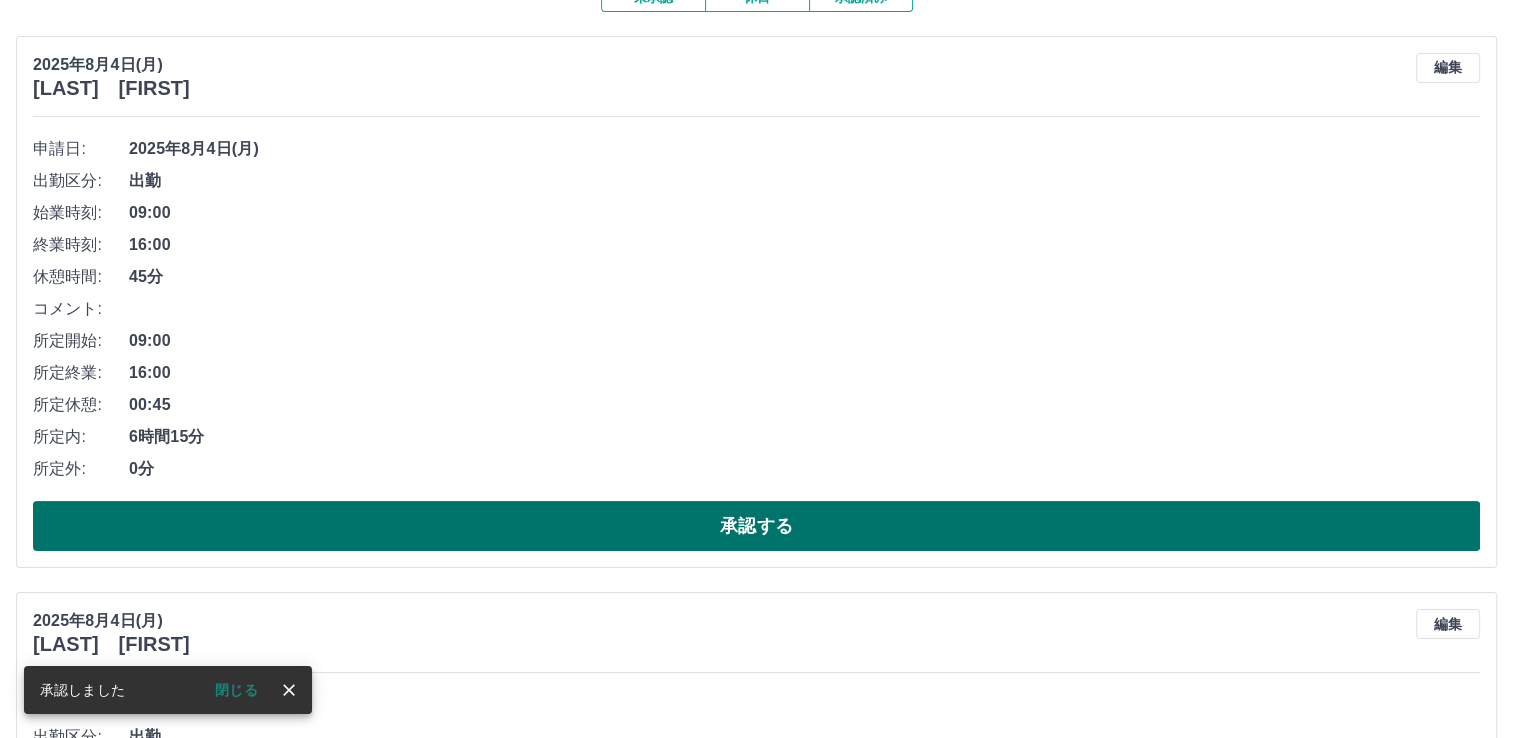 click on "承認する" at bounding box center [756, 526] 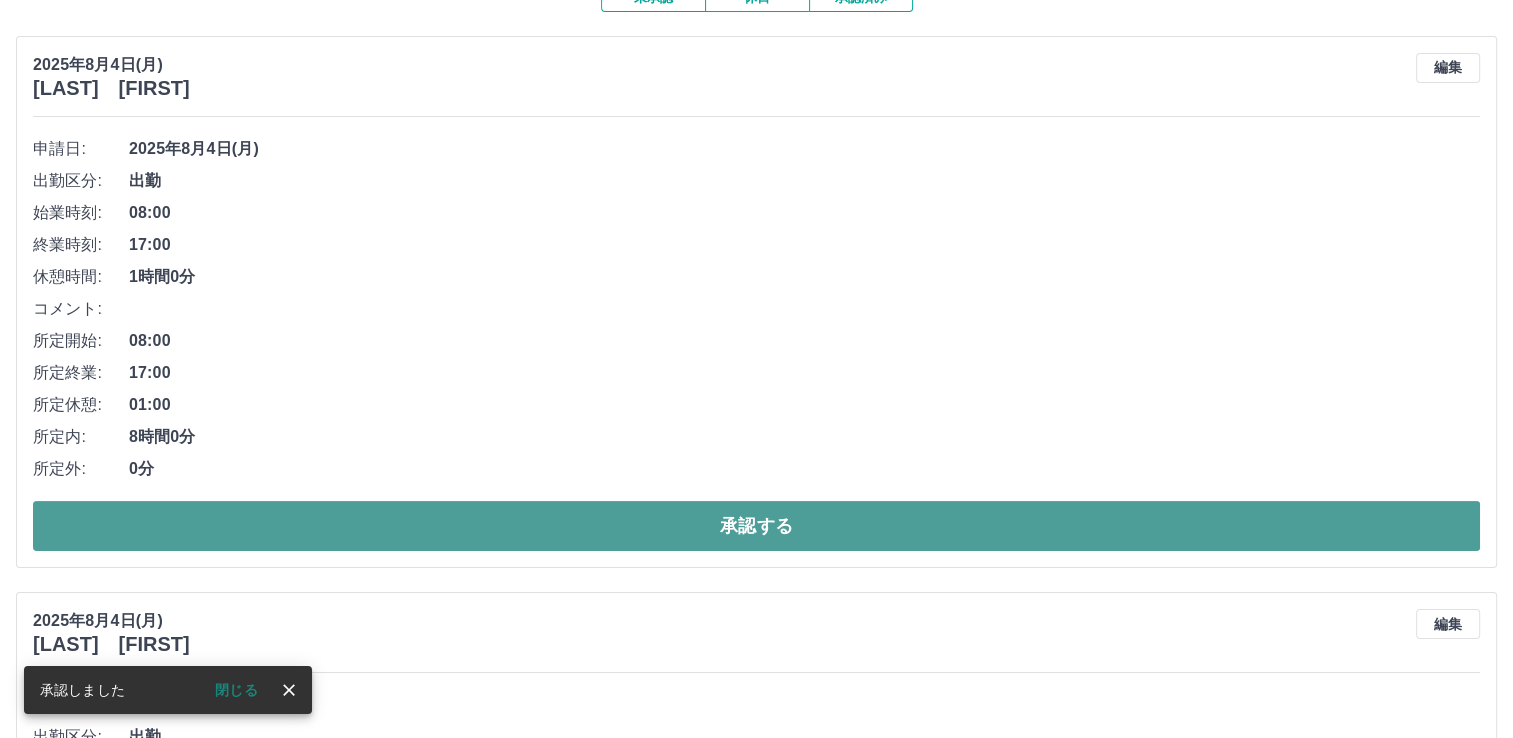 click on "承認する" at bounding box center (756, 526) 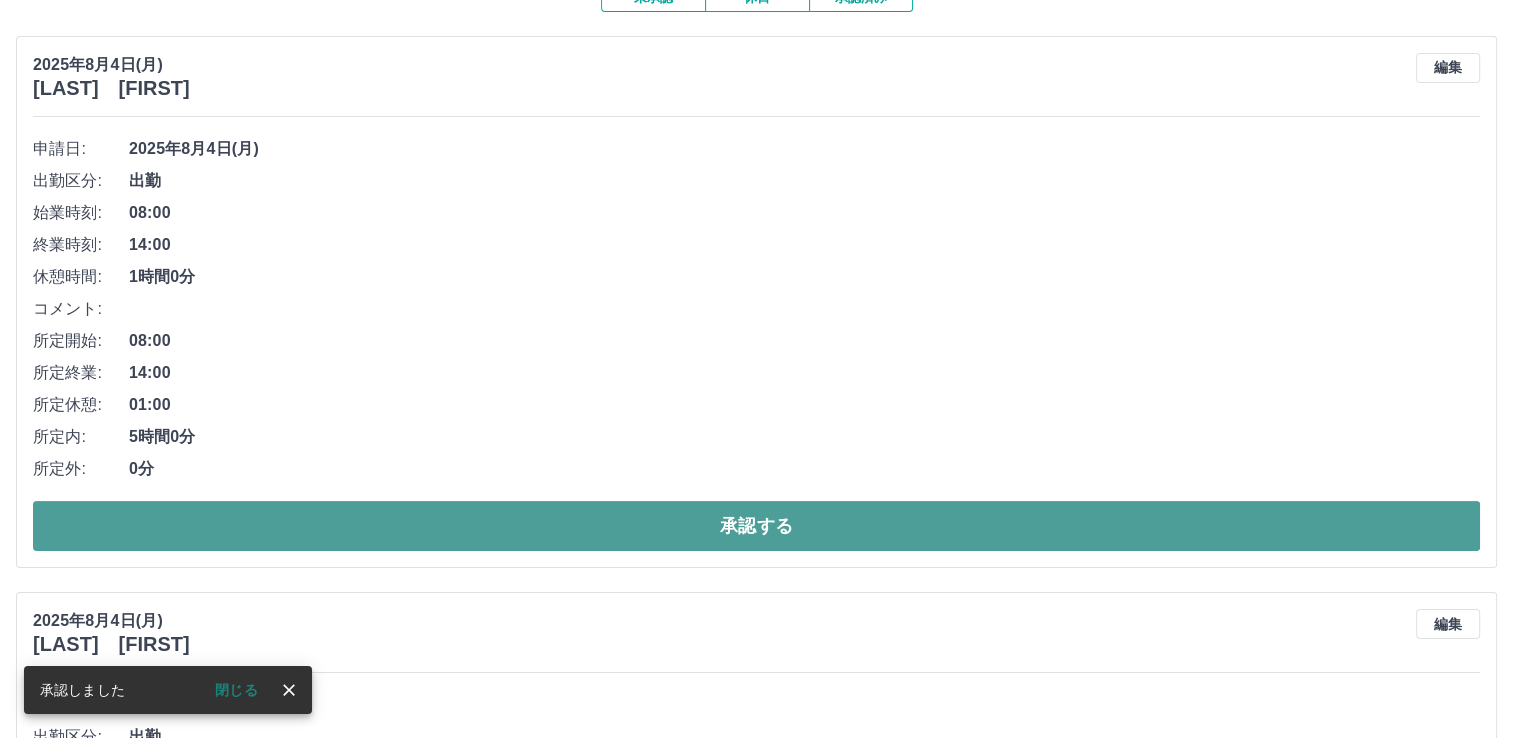 click on "承認する" at bounding box center [756, 526] 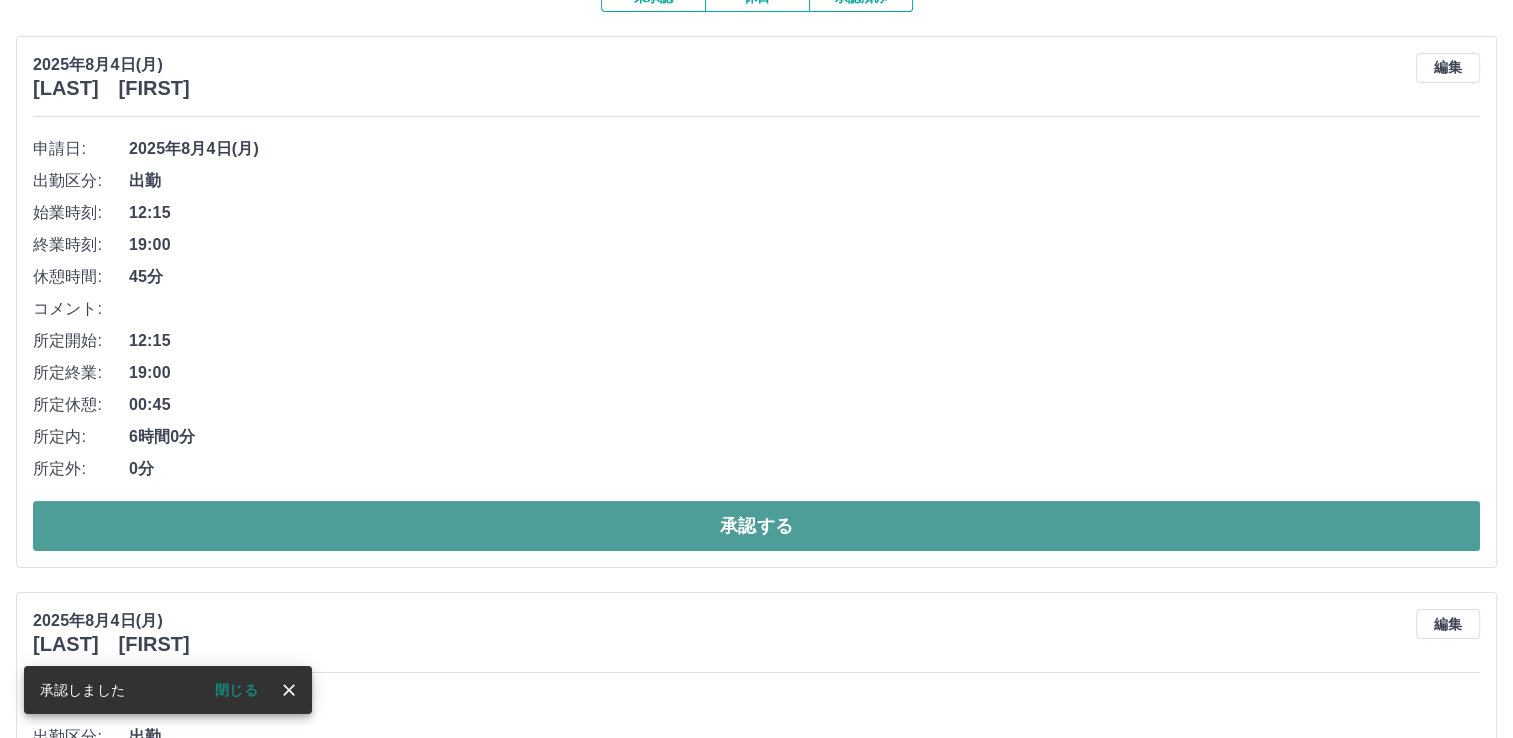drag, startPoint x: 888, startPoint y: 538, endPoint x: 900, endPoint y: 543, distance: 13 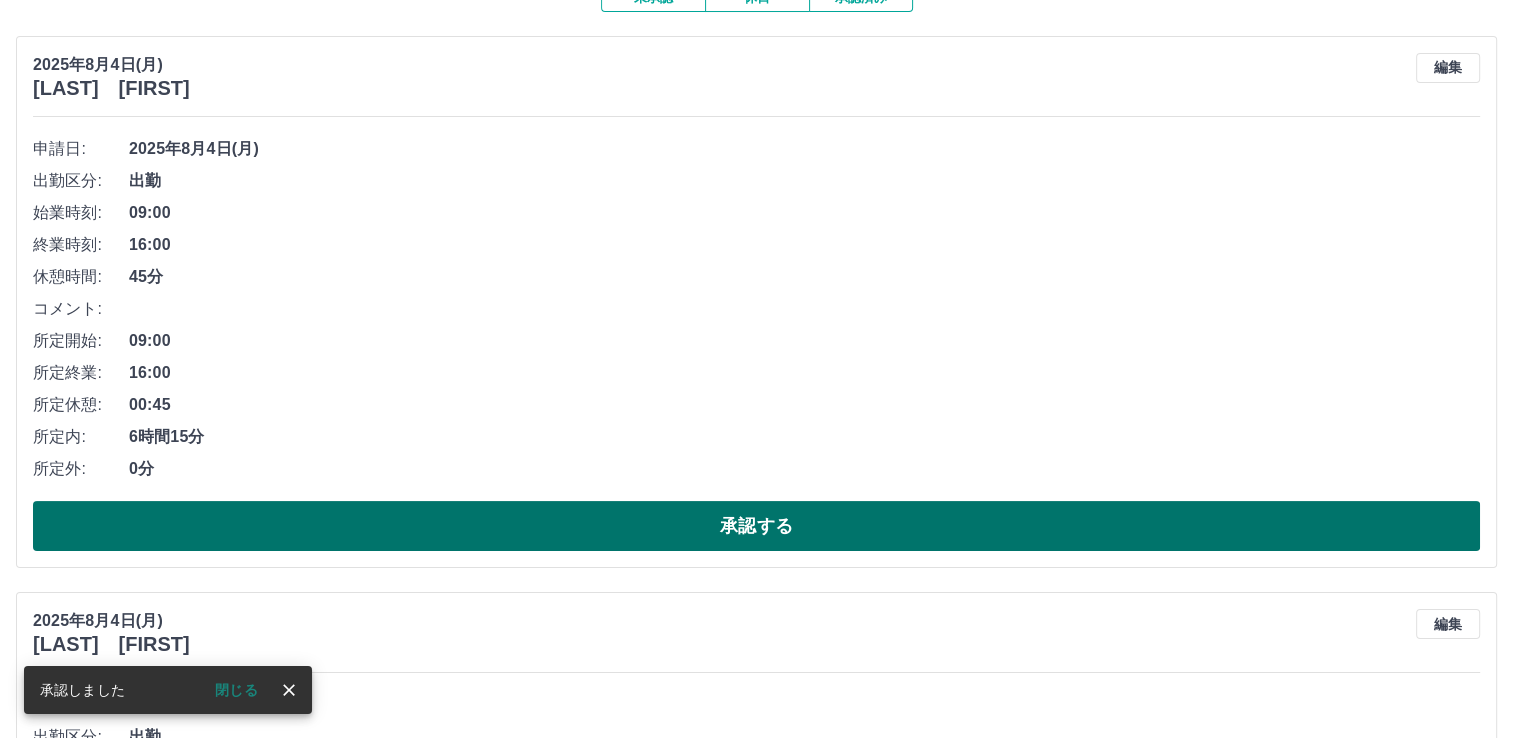 click on "承認する" at bounding box center (756, 526) 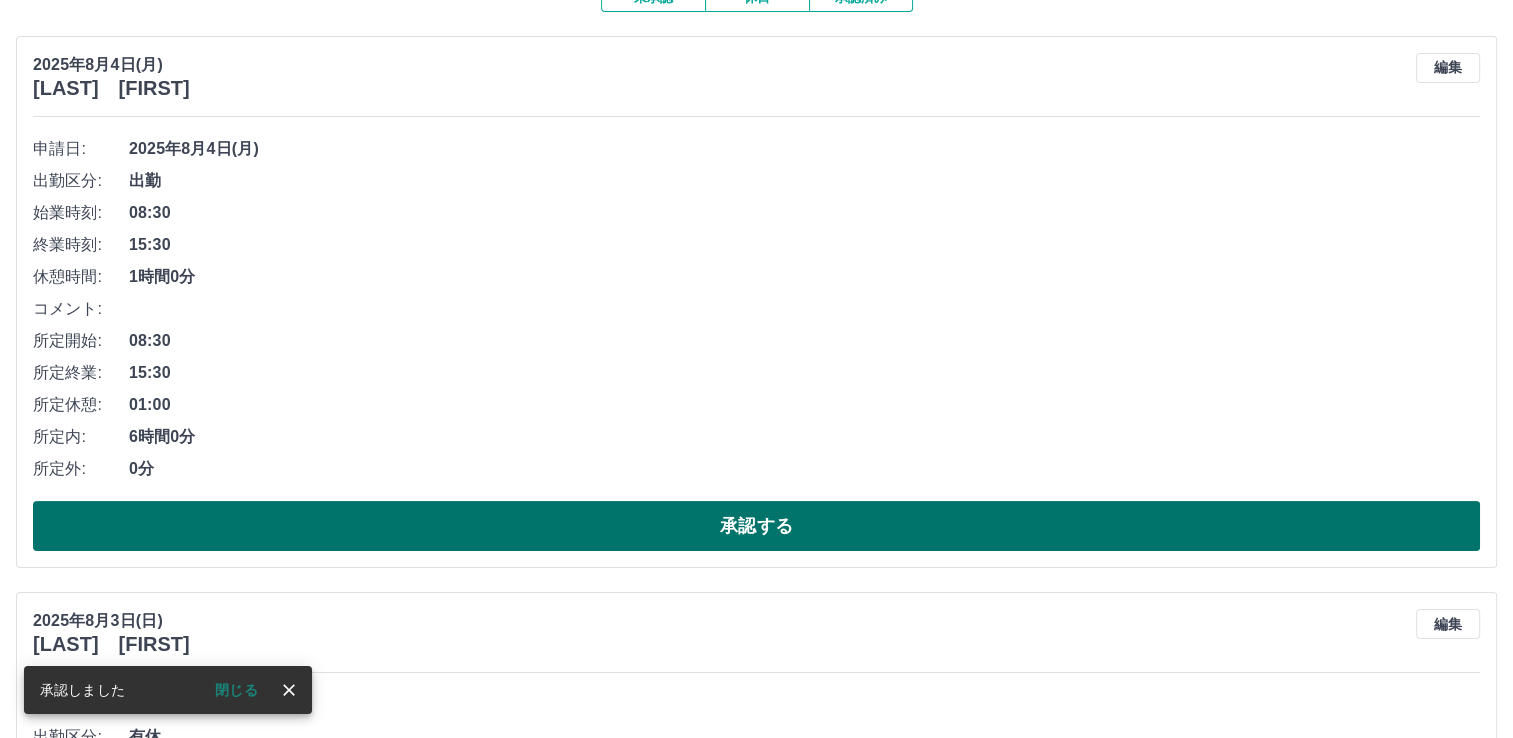 click on "承認する" at bounding box center [756, 526] 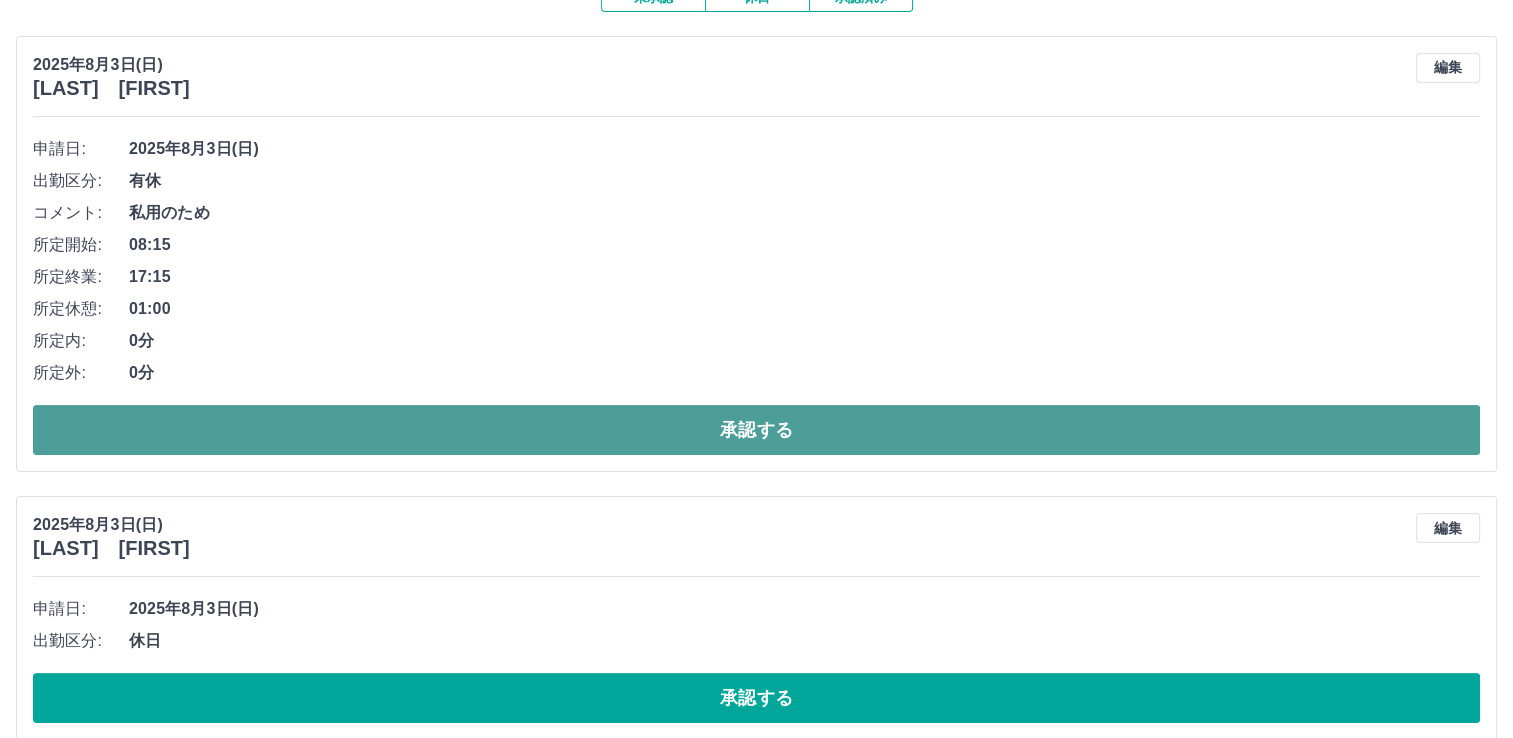 click on "承認する" at bounding box center (756, 430) 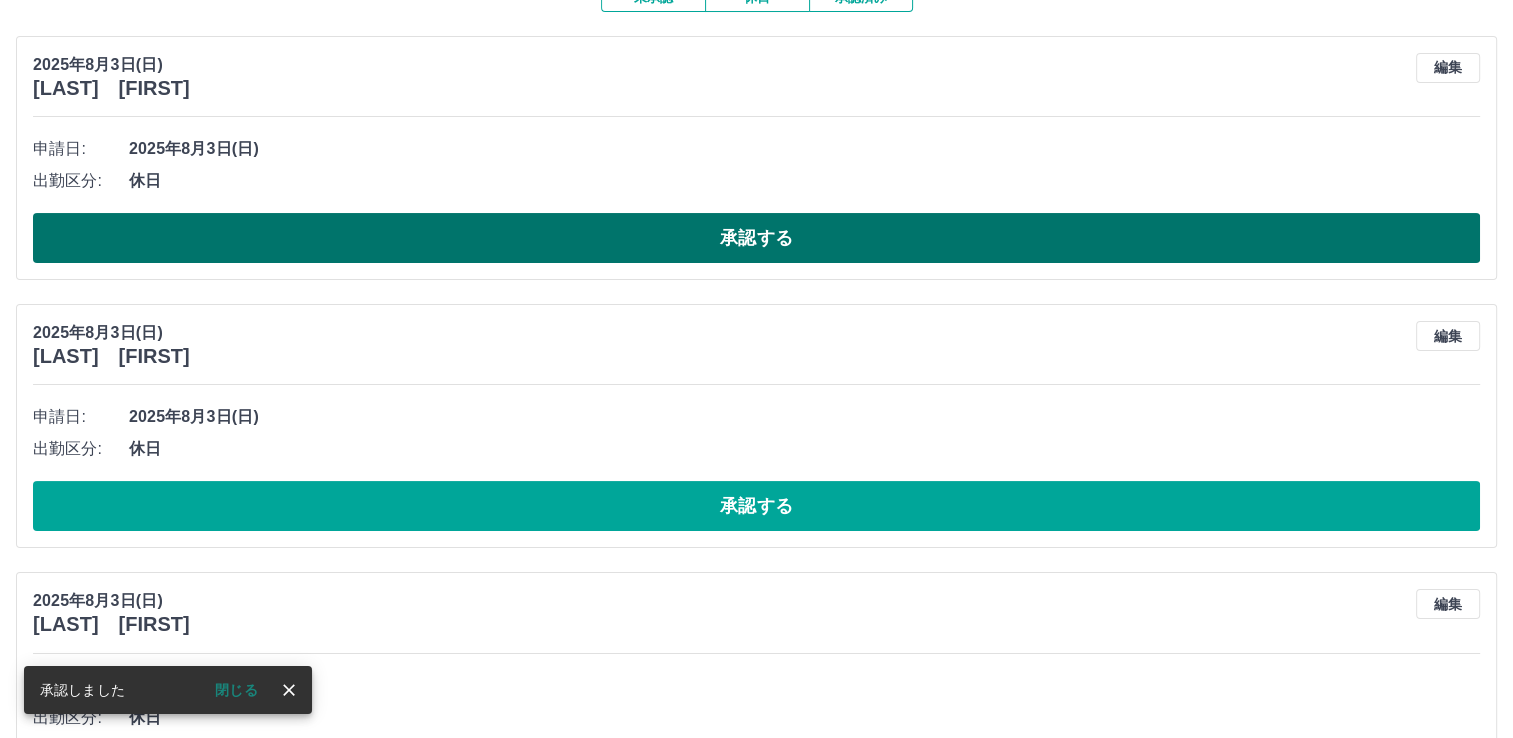click on "承認する" at bounding box center (756, 238) 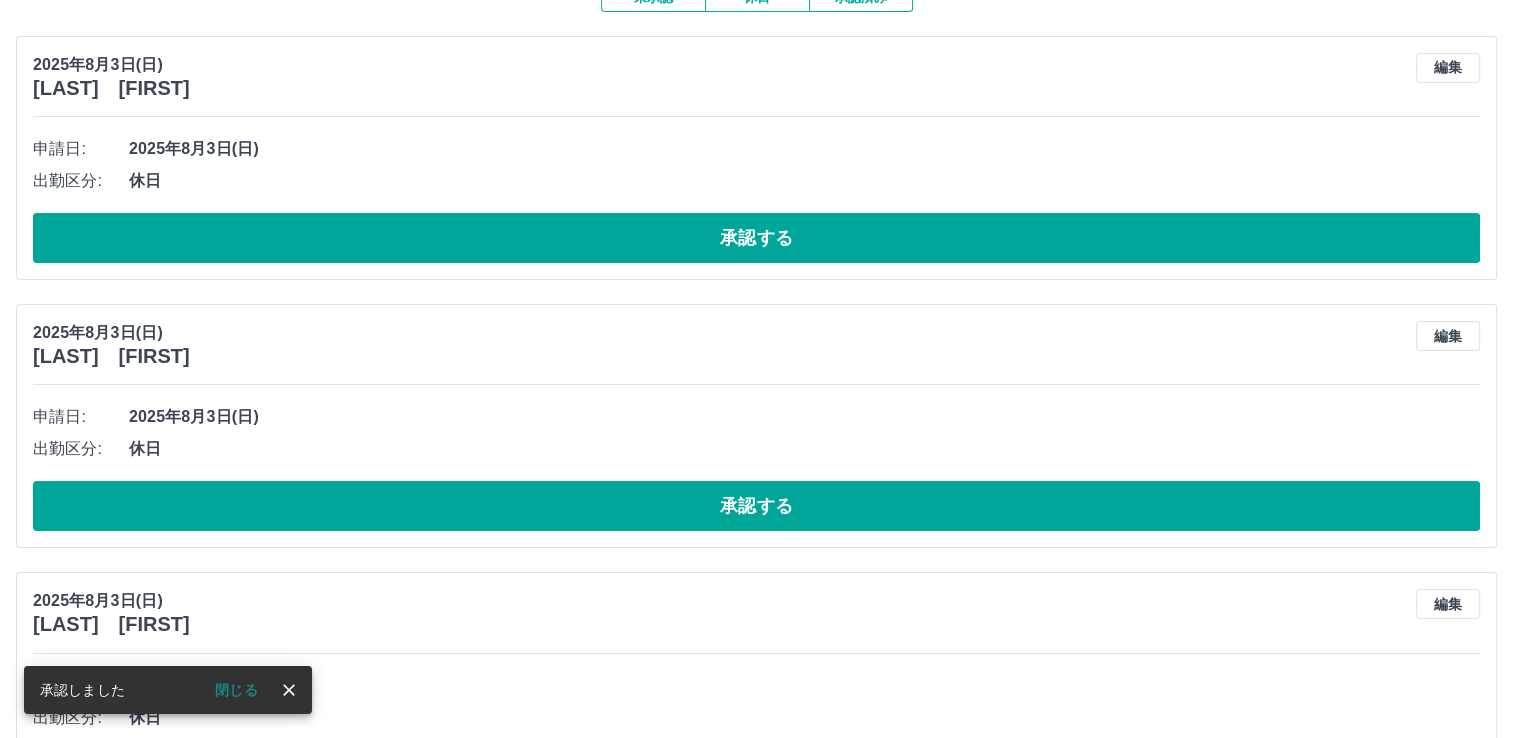 click on "承認する" at bounding box center [756, 506] 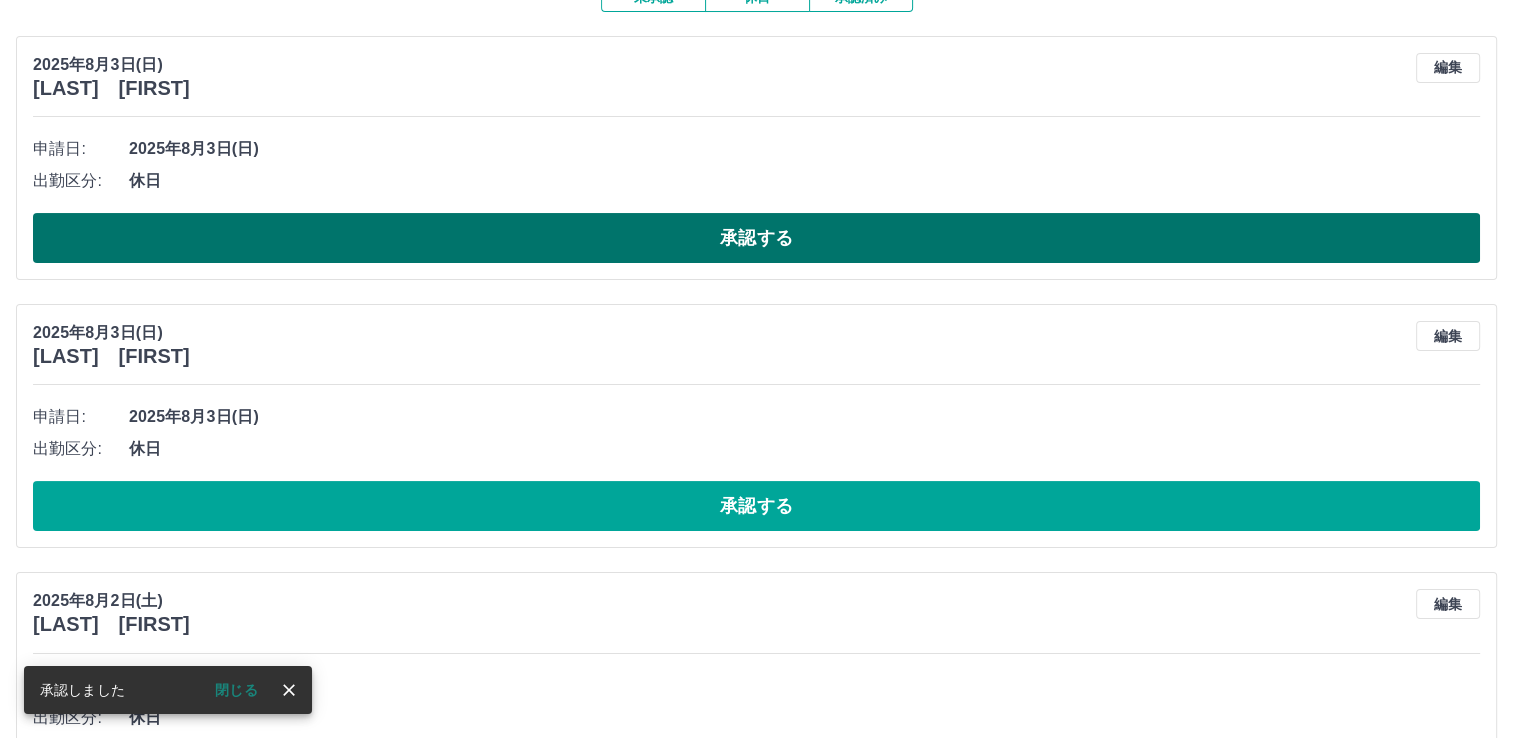 click on "承認する" at bounding box center (756, 238) 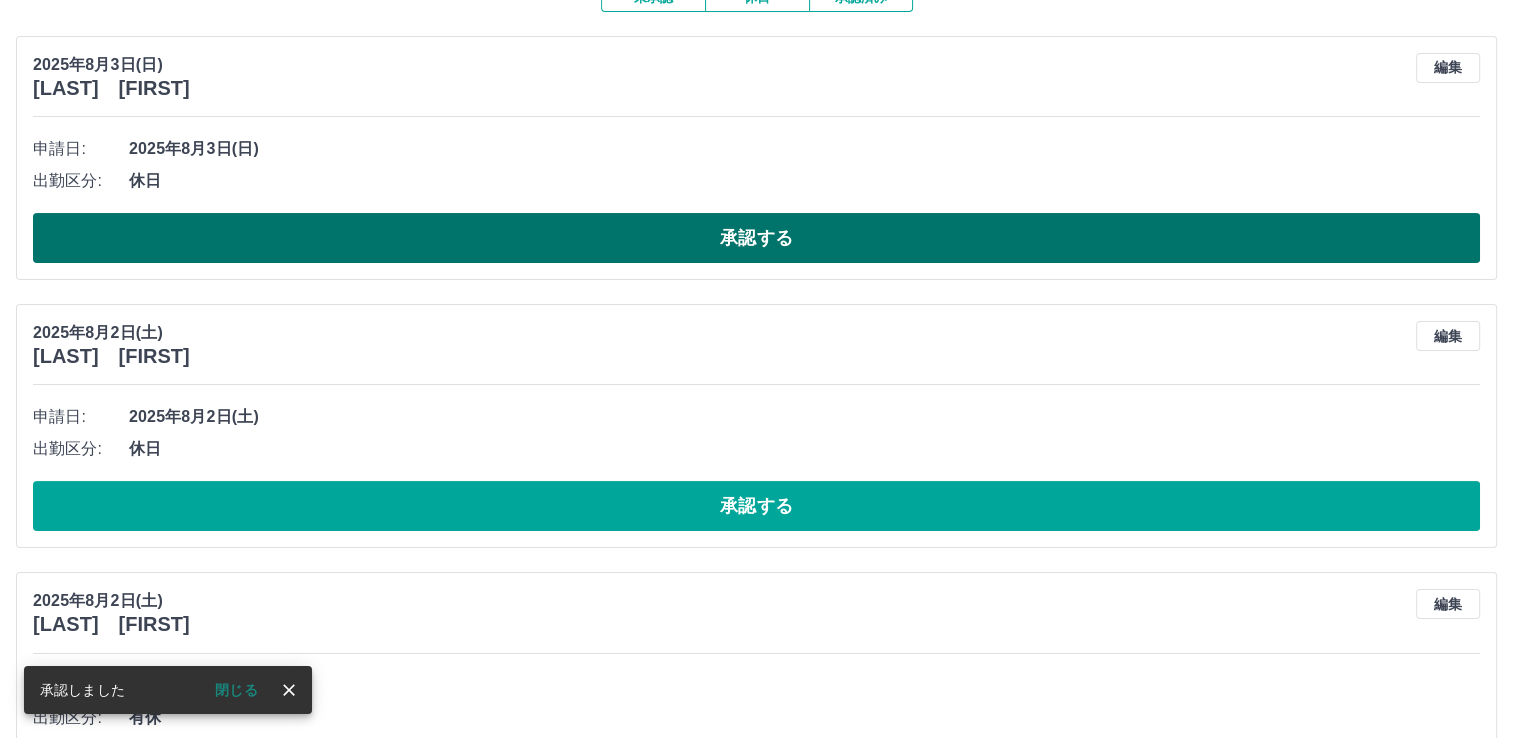 click on "承認する" at bounding box center (756, 238) 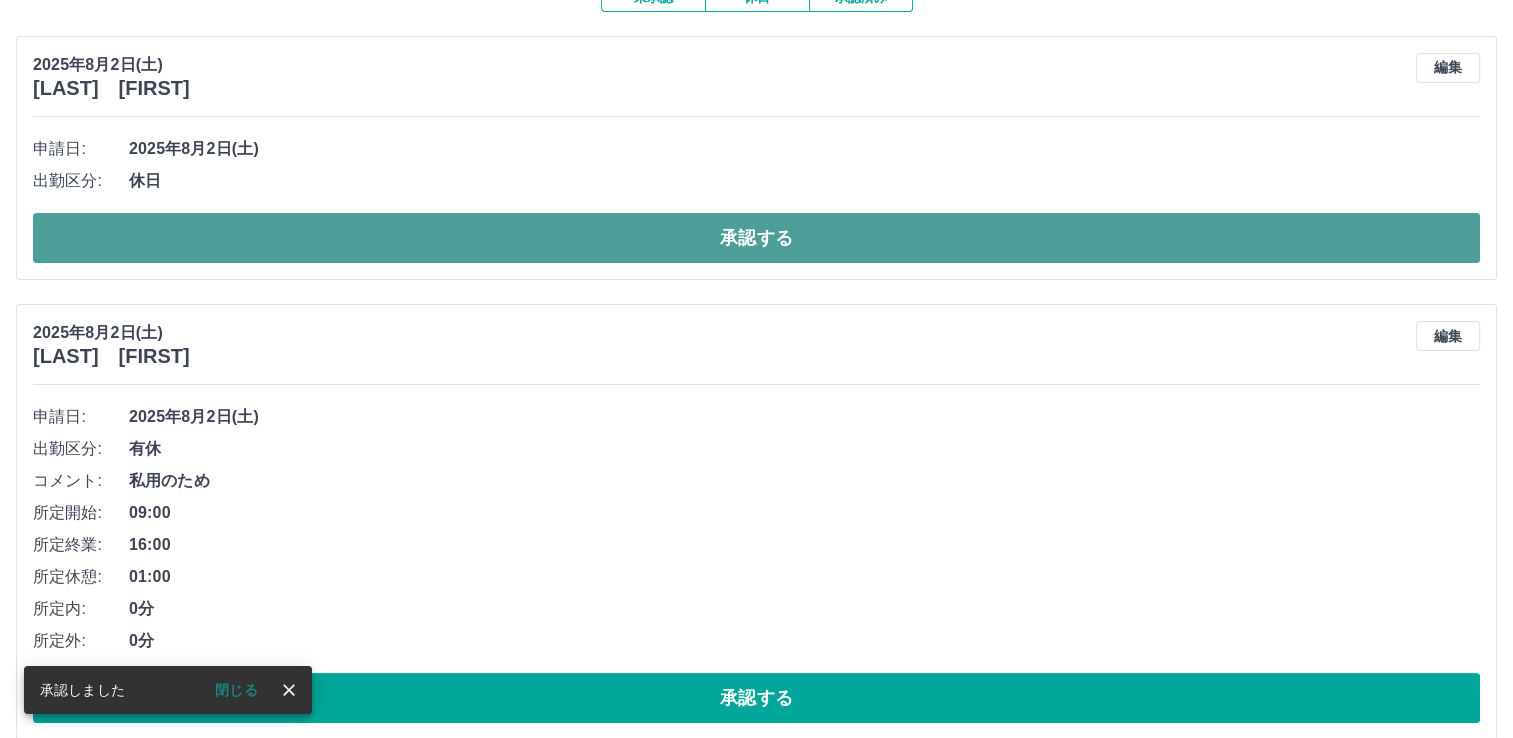 click on "承認する" at bounding box center (756, 238) 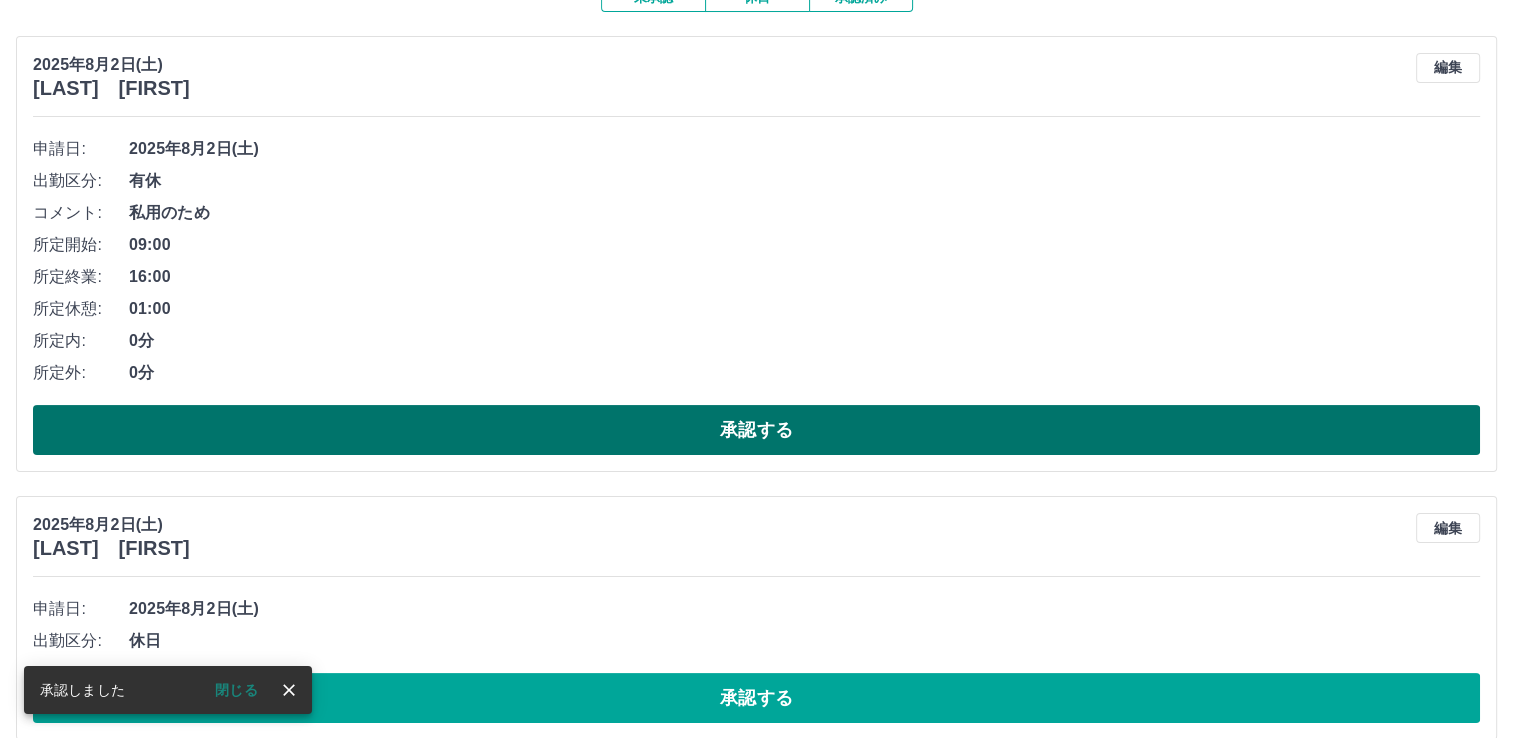 click on "承認する" at bounding box center [756, 430] 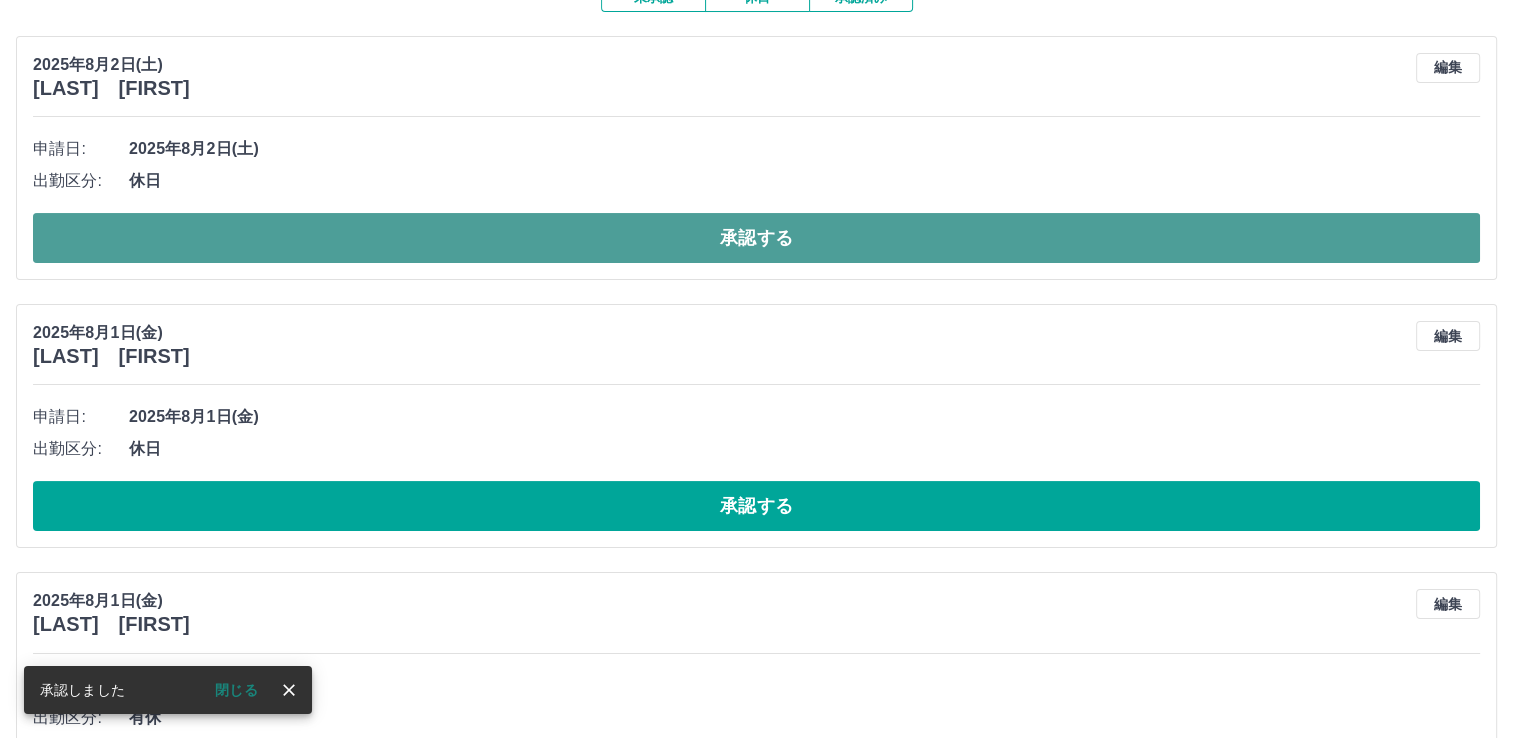 click on "承認する" at bounding box center (756, 238) 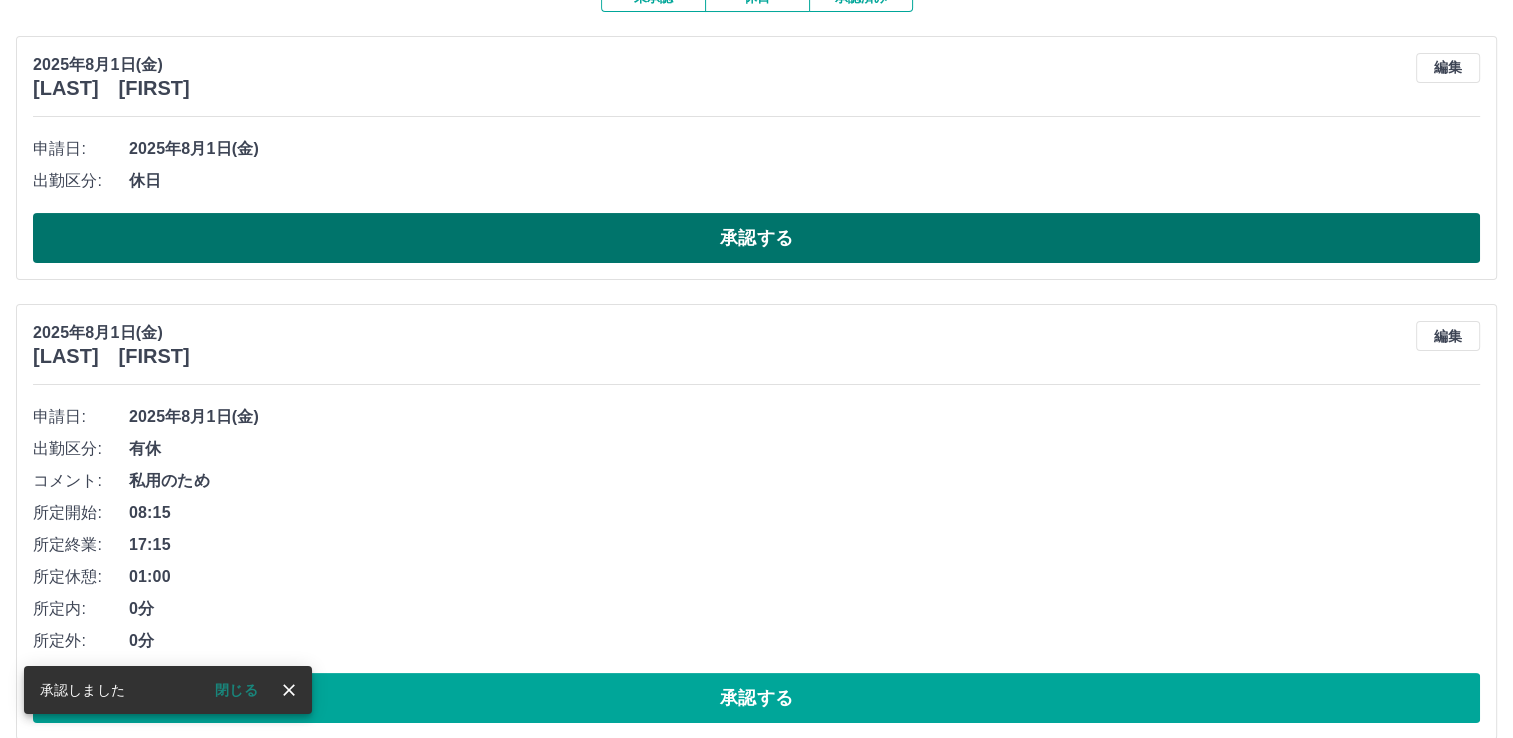 click on "承認する" at bounding box center (756, 238) 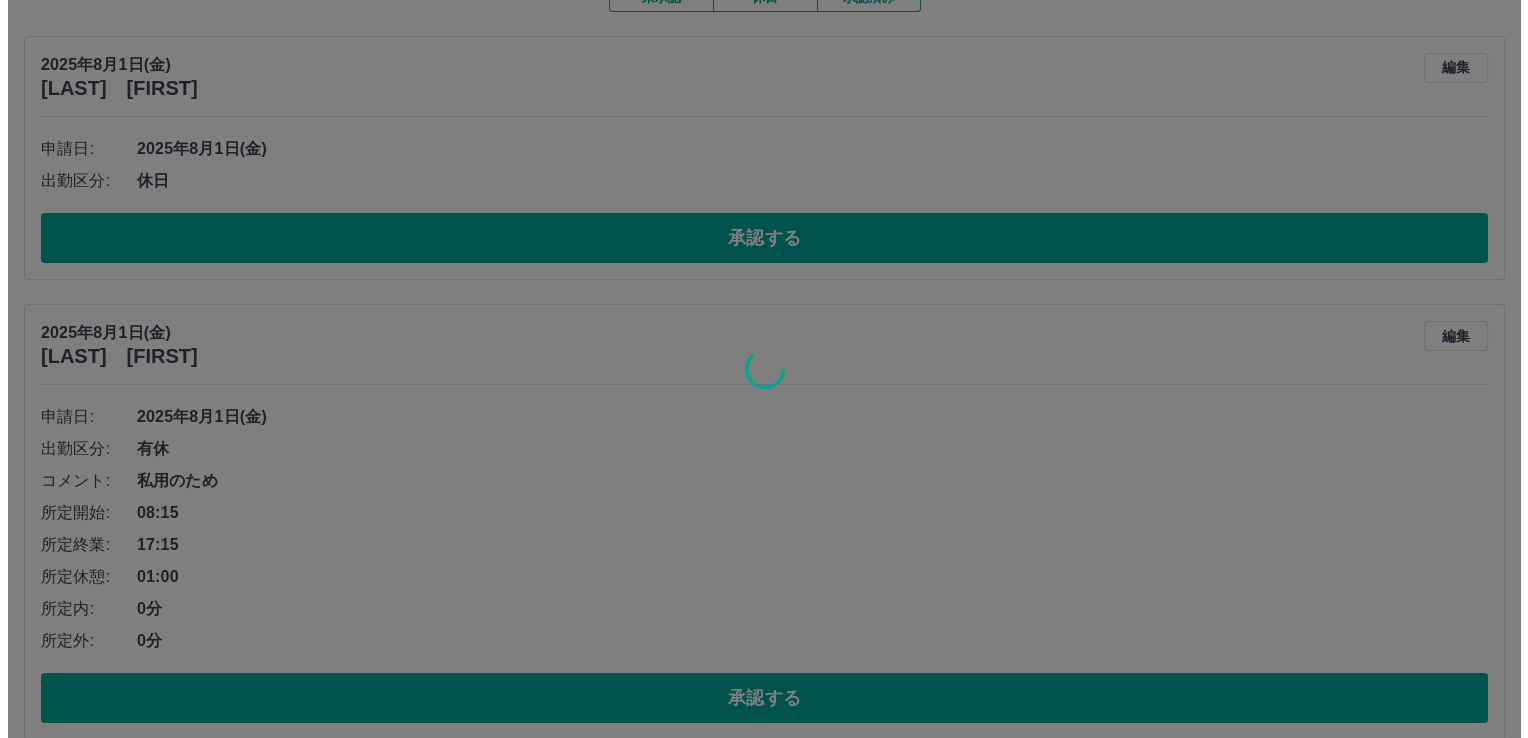 scroll, scrollTop: 0, scrollLeft: 0, axis: both 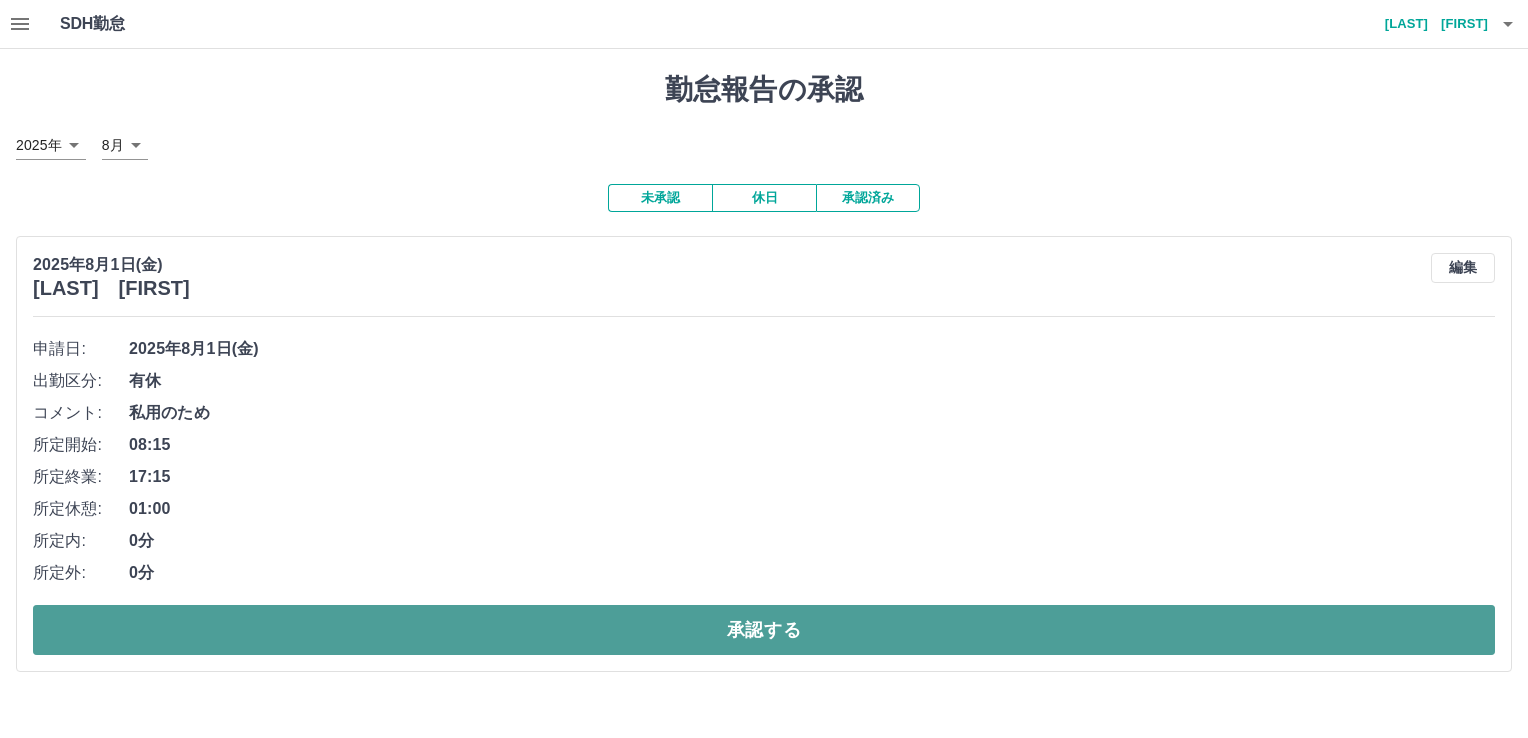 click on "承認する" at bounding box center [764, 630] 